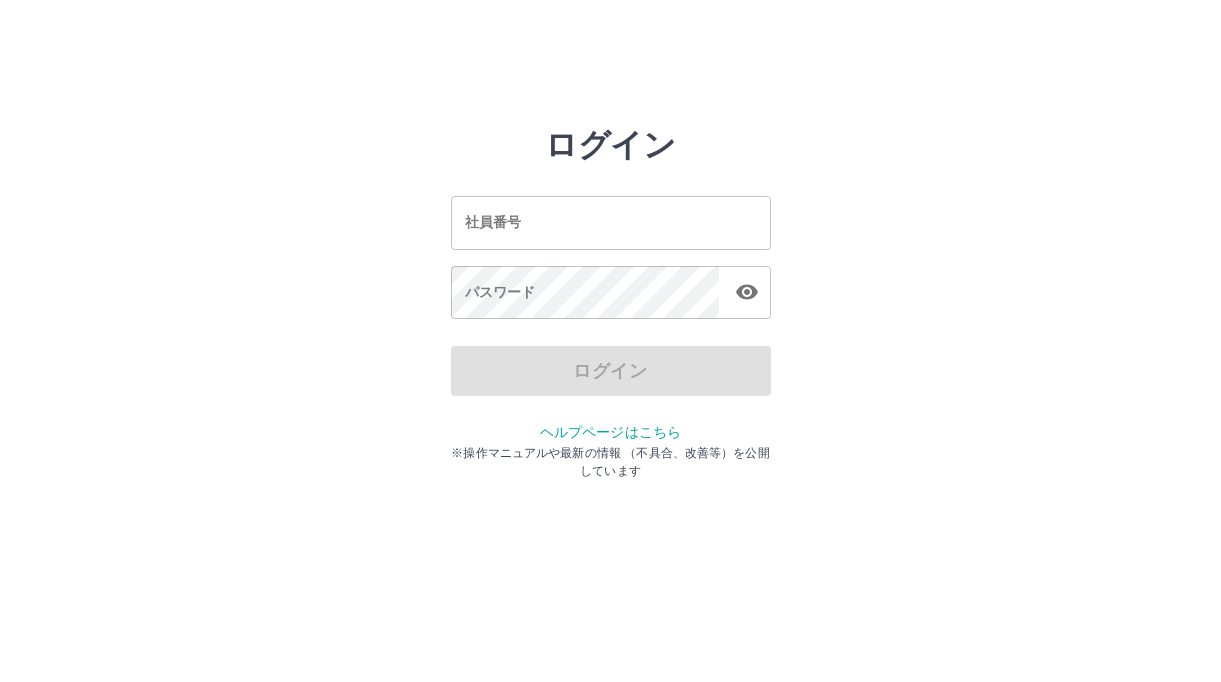 scroll, scrollTop: 0, scrollLeft: 0, axis: both 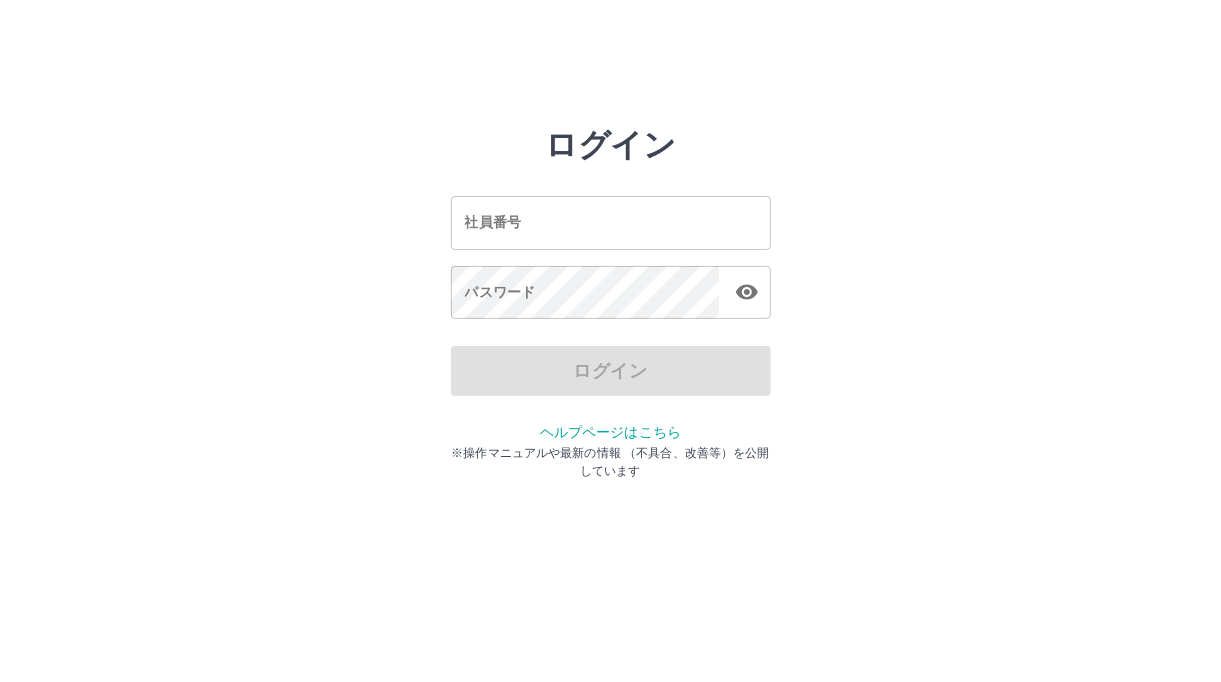 click on "社員番号" at bounding box center (611, 222) 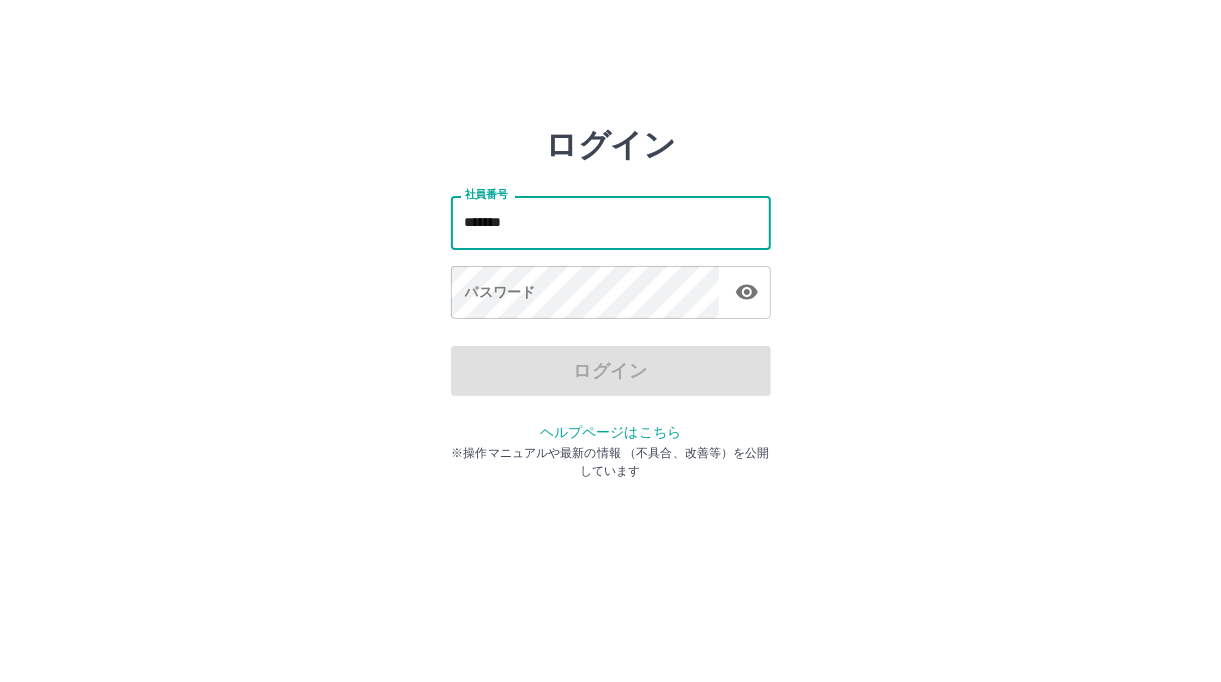 type on "*******" 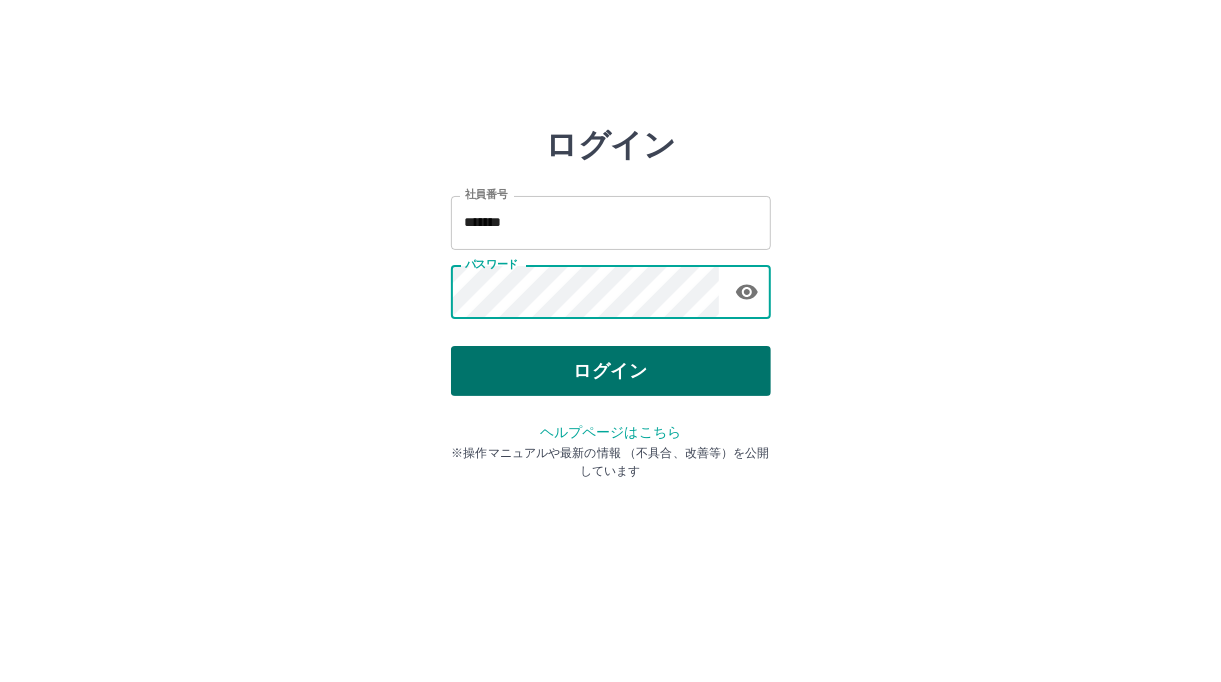 click on "ログイン" at bounding box center (611, 371) 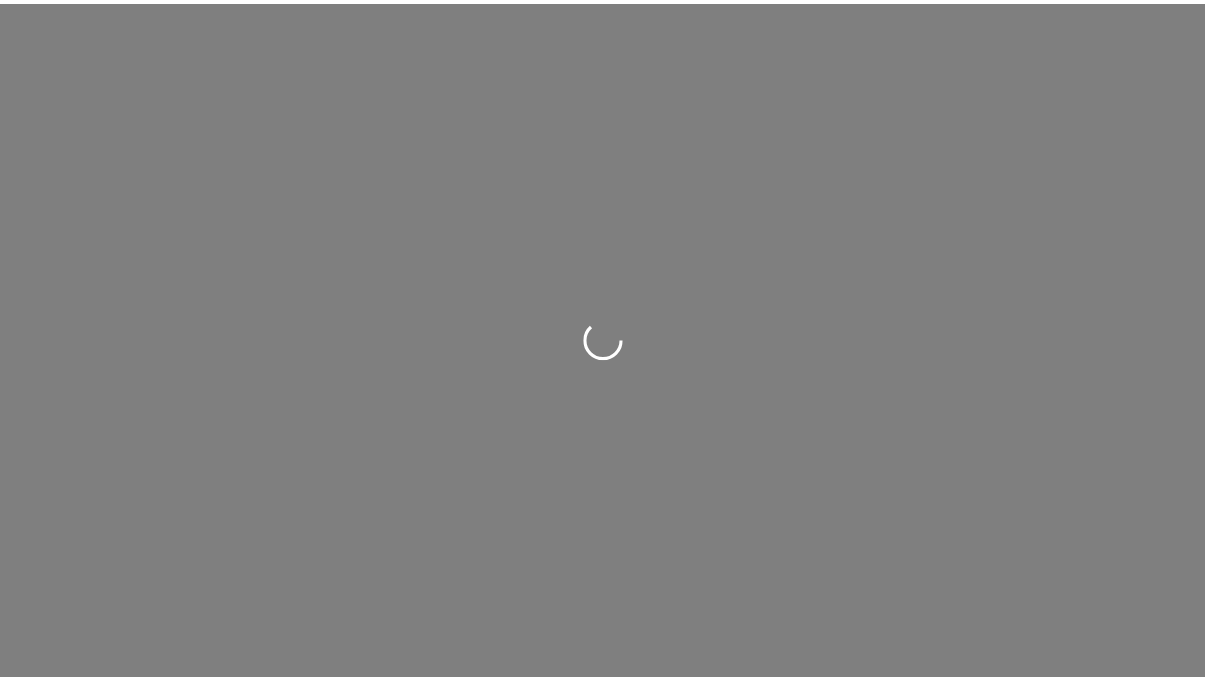 scroll, scrollTop: 0, scrollLeft: 0, axis: both 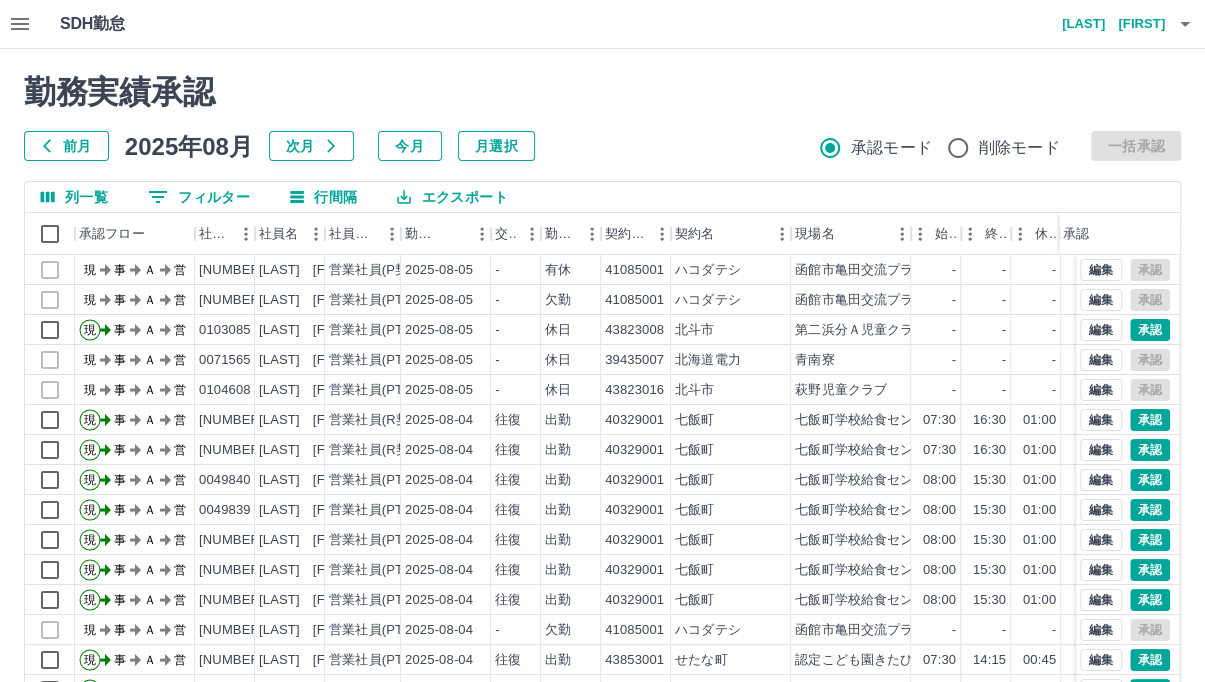 click on "前月" at bounding box center [66, 146] 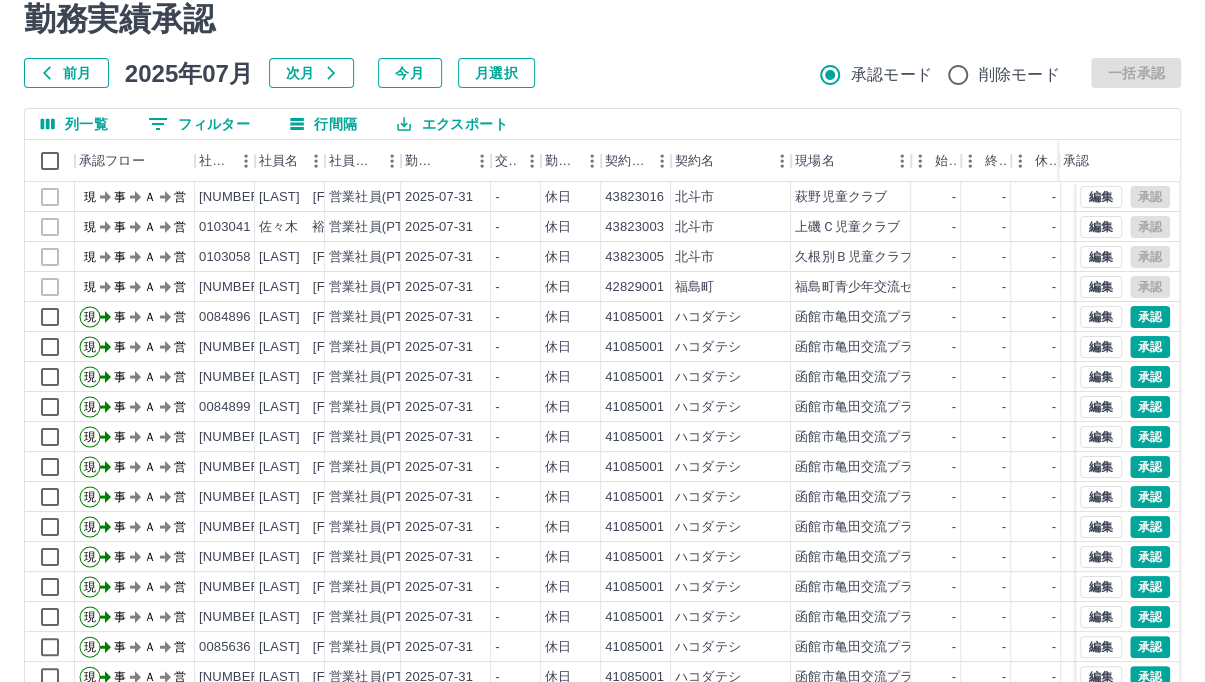 scroll, scrollTop: 68, scrollLeft: 0, axis: vertical 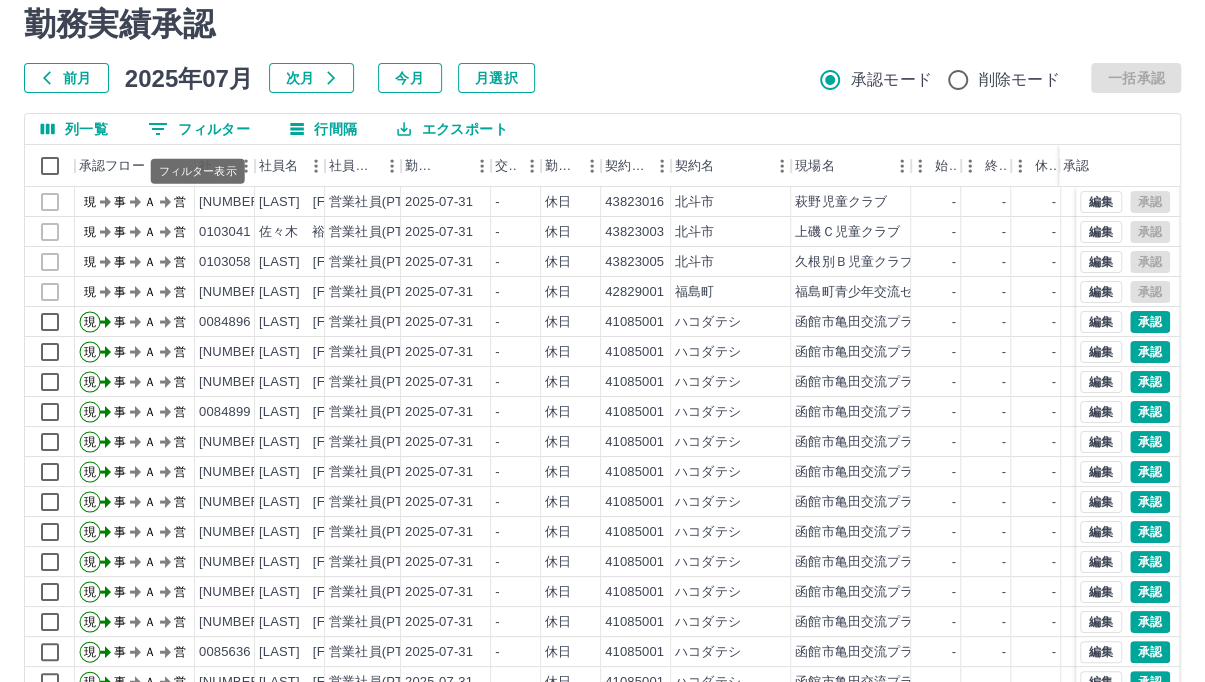 click on "0 フィルター" at bounding box center [199, 129] 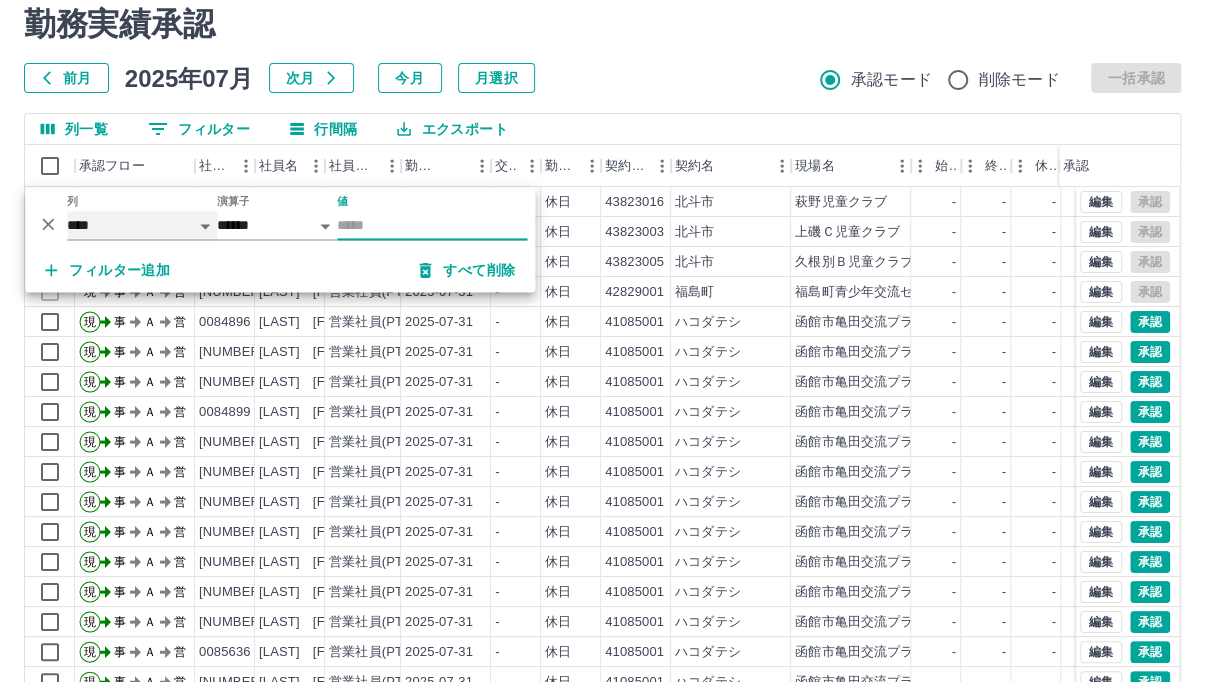 click on "**** *** **** *** *** **** ***** *** *** ** ** ** **** **** **** ** ** *** **** *****" at bounding box center [142, 225] 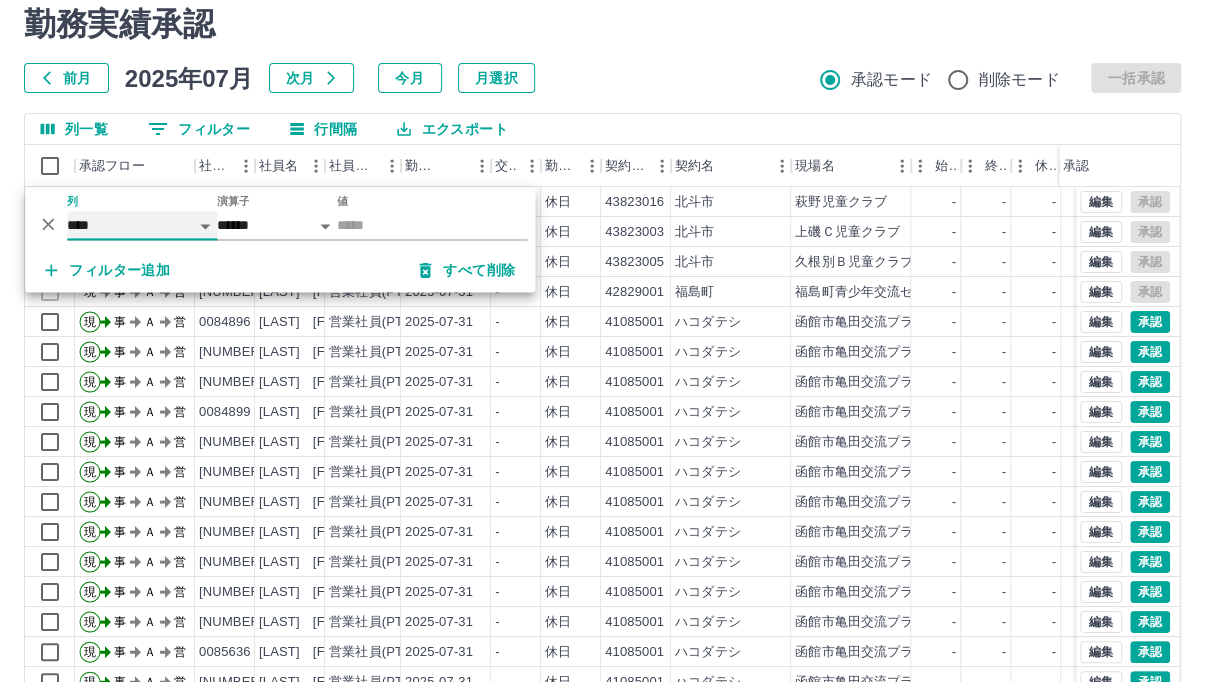 click on "**** *** **** *** *** **** ***** *** *** ** ** ** **** **** **** ** ** *** **** *****" at bounding box center [142, 225] 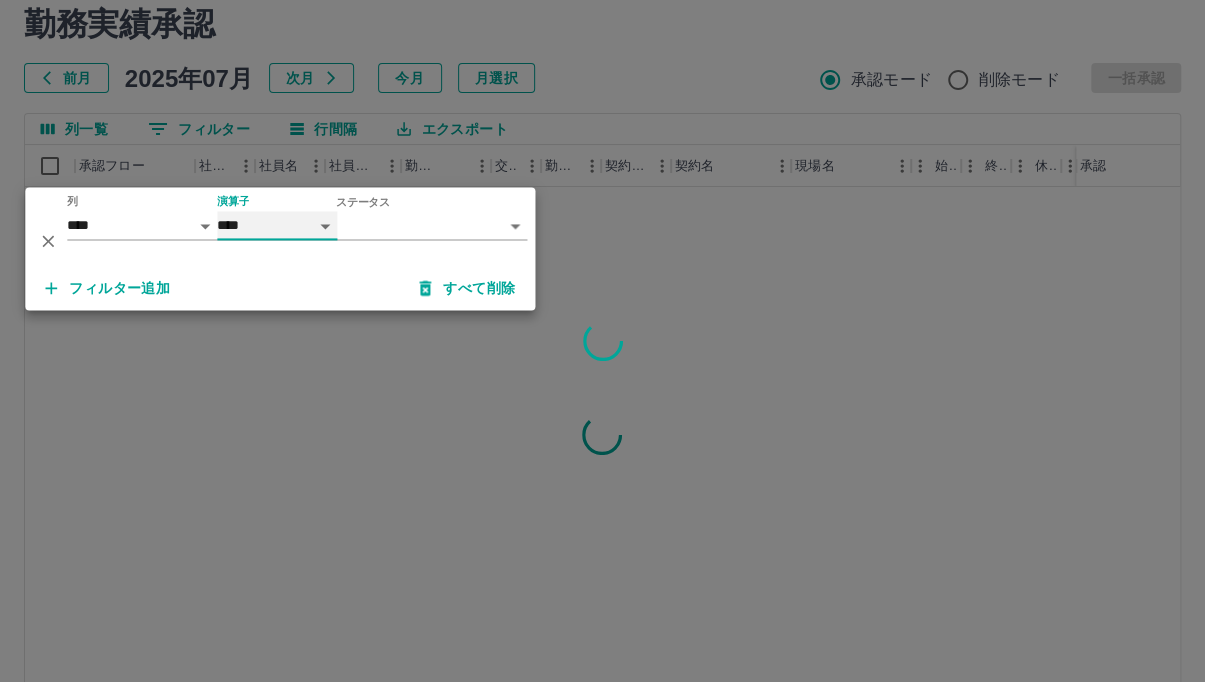 click on "**** ******" at bounding box center (277, 225) 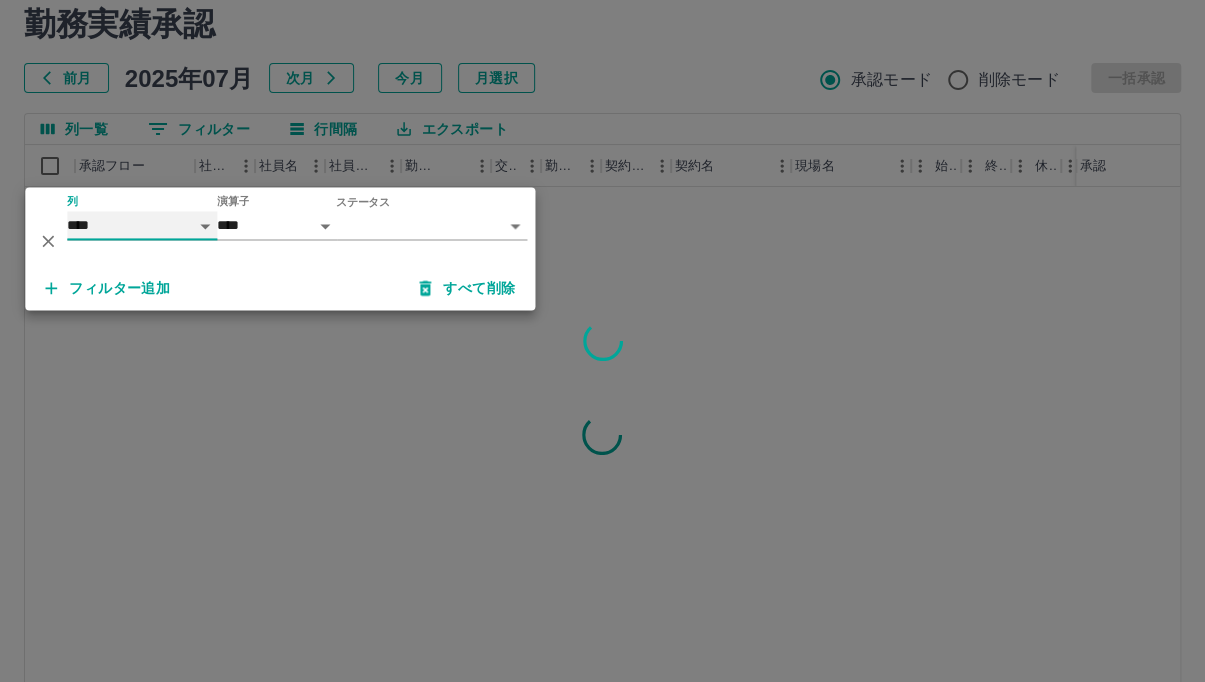 click on "**** *** **** *** *** **** ***** *** *** ** ** ** **** **** **** ** ** *** **** *****" at bounding box center (142, 225) 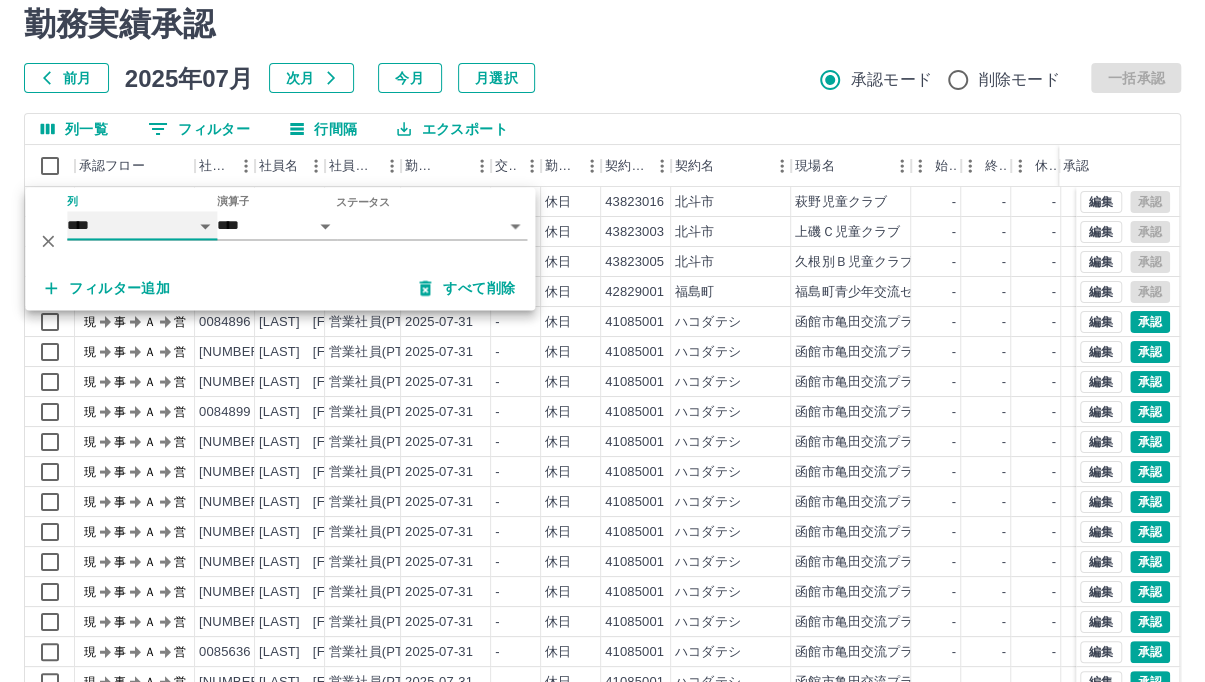 click on "**** *** **** *** *** **** ***** *** *** ** ** ** **** **** **** ** ** *** **** *****" at bounding box center [142, 225] 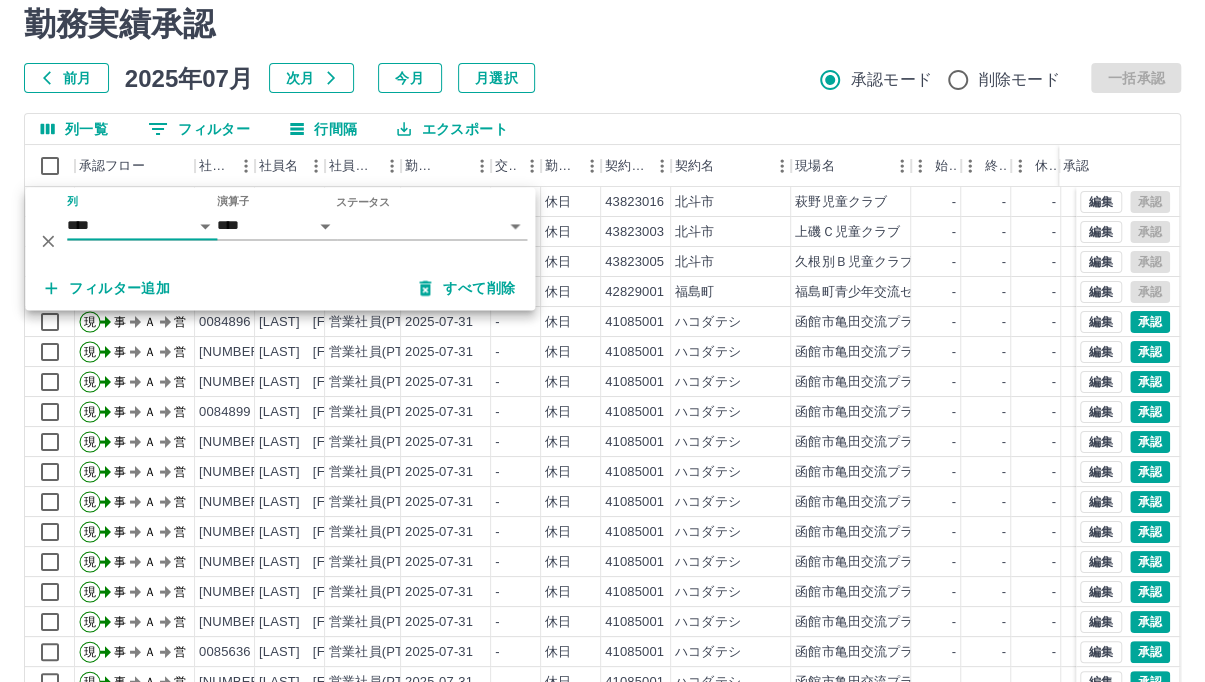 click on "SDH勤怠 村中　珠美 勤務実績承認 前月 2025年07月 次月 今月 月選択 承認モード 削除モード 一括承認 列一覧 0 フィルター 行間隔 エクスポート 承認フロー 社員番号 社員名 社員区分 勤務日 交通費 勤務区分 契約コード 契約名 現場名 始業 終業 休憩 所定開始 所定終業 所定休憩 拘束 勤務 承認 現 事 Ａ 営 0103173 田村　多鶴子 営業社員(PT契約) 2025-07-31  -  休日 43823016 北斗市 萩野児童クラブ - - - - - - 00:00 00:00 現 事 Ａ 営 0103041 佐々木　裕子 営業社員(PT契約) 2025-07-31  -  休日 43823003 北斗市 上磯Ｃ児童クラブ - - - - - - 00:00 00:00 現 事 Ａ 営 0103058 小田島　ふき子 営業社員(PT契約) 2025-07-31  -  休日 43823005 北斗市 久根別Ｂ児童クラブ - - - - - - 00:00 00:00 現 事 Ａ 営 0083967 片石　敦子 営業社員(PT契約) 2025-07-31  -  休日 42829001 福島町 福島町青少年交流センター　新潮学舎 - -" at bounding box center (602, 354) 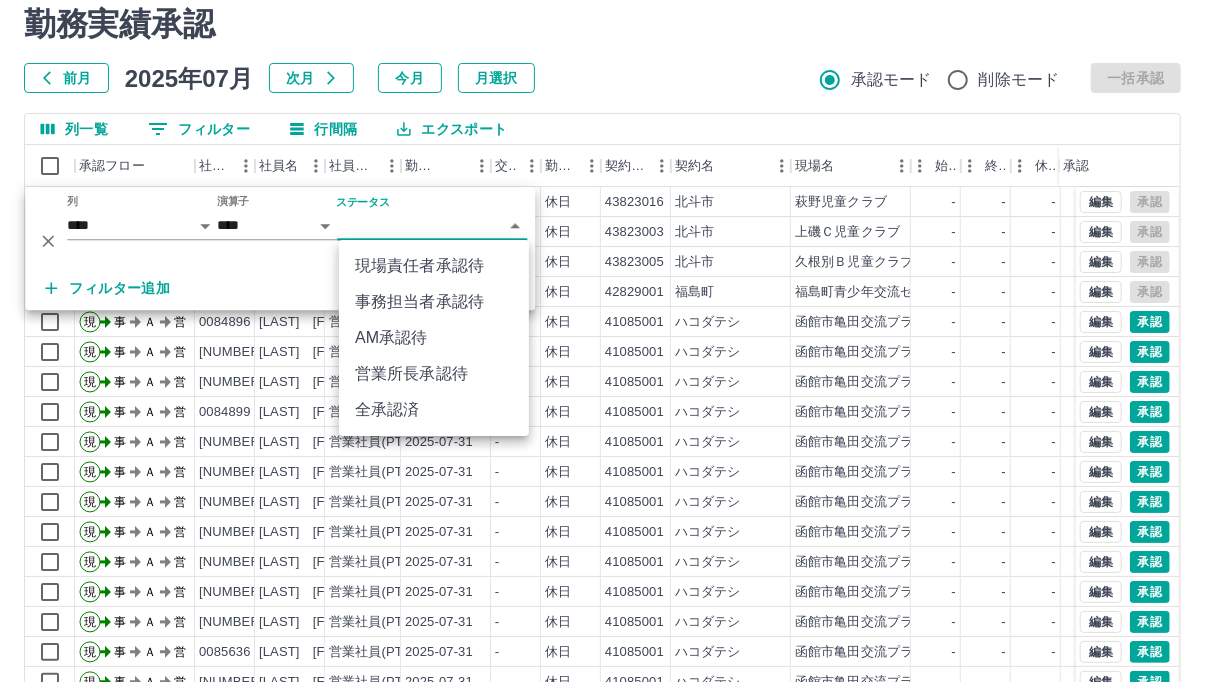 click on "事務担当者承認待" at bounding box center (434, 302) 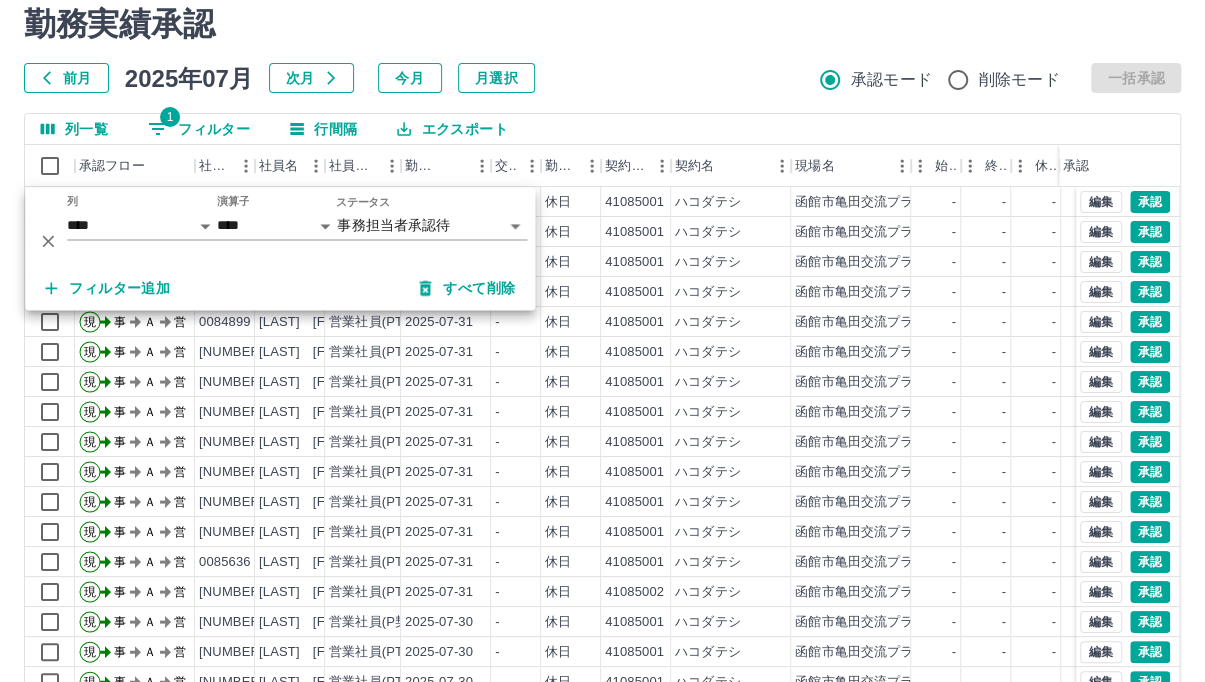 click on "前月 2025年07月 次月 今月 月選択 承認モード 削除モード 一括承認" at bounding box center [602, 78] 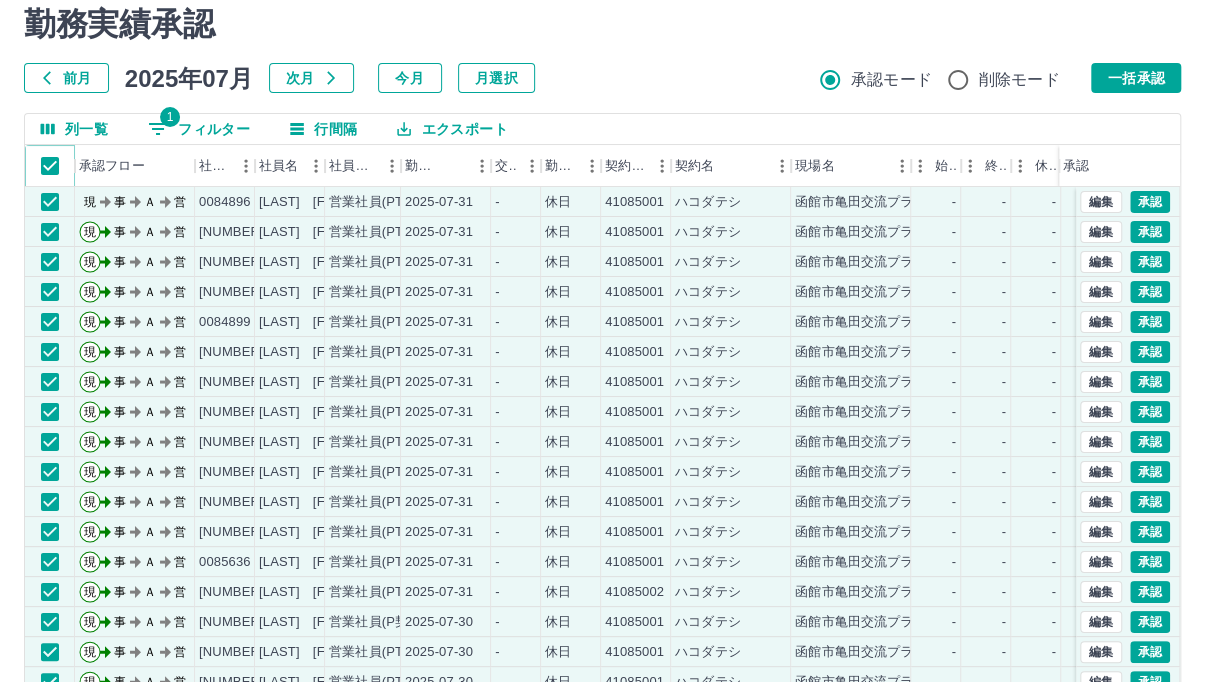 scroll, scrollTop: 0, scrollLeft: 0, axis: both 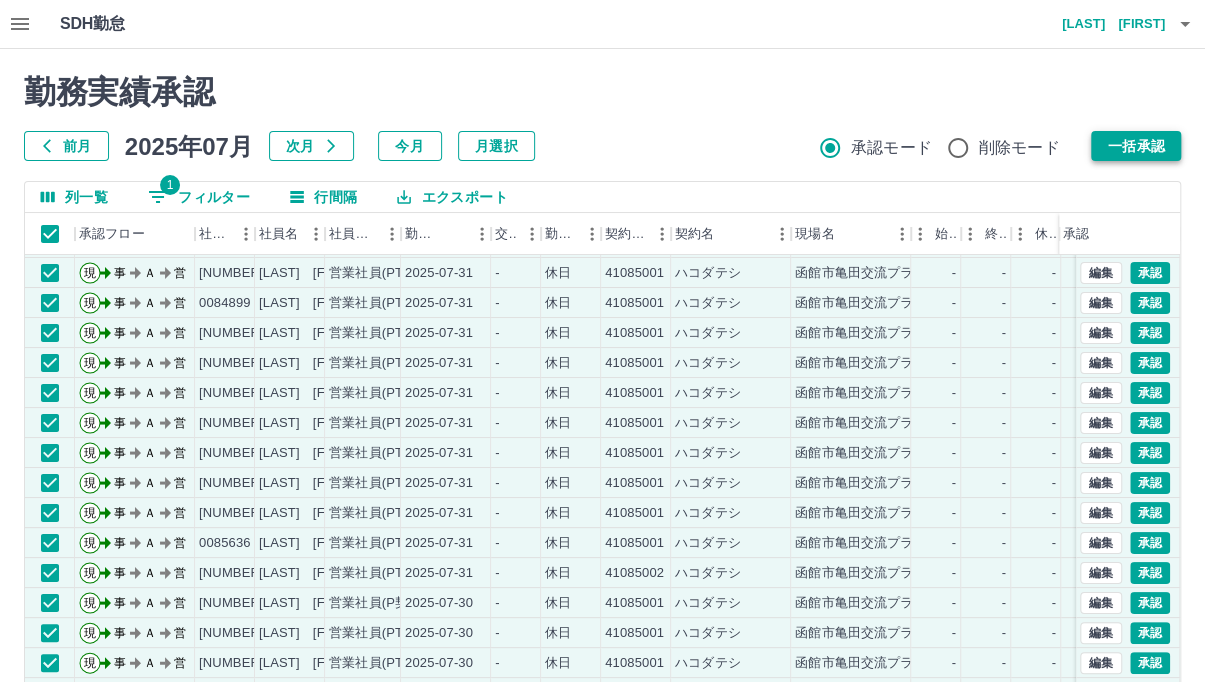 click on "一括承認" at bounding box center [1136, 146] 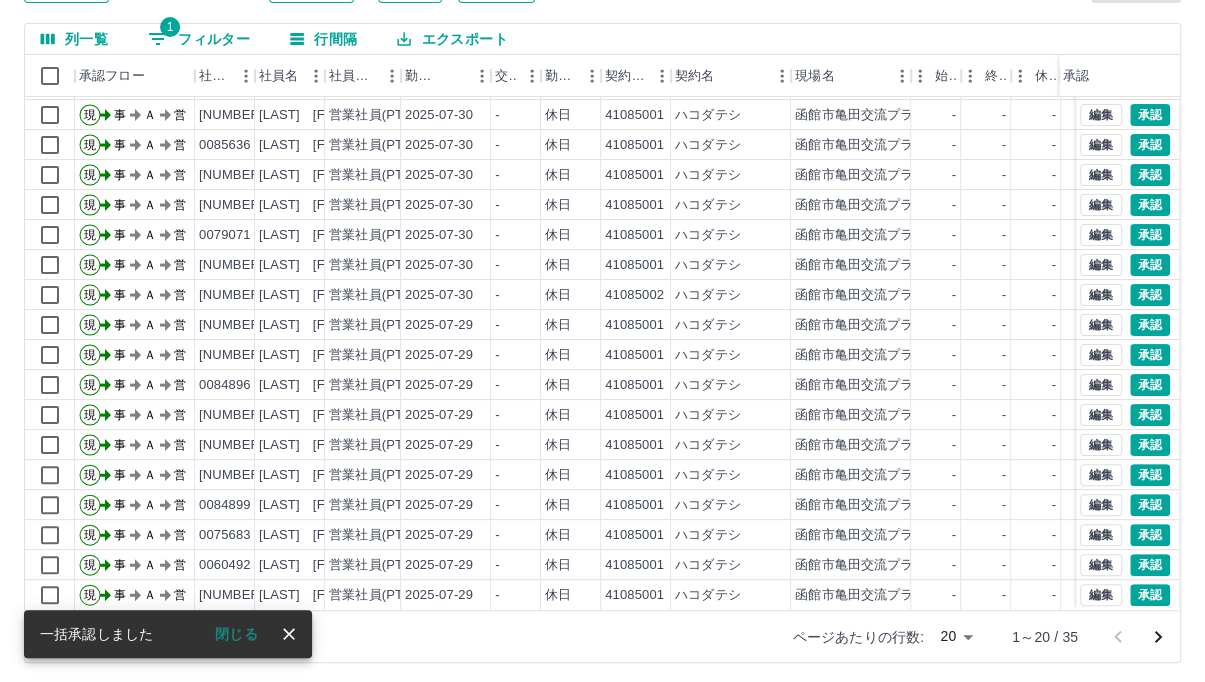 scroll, scrollTop: 163, scrollLeft: 0, axis: vertical 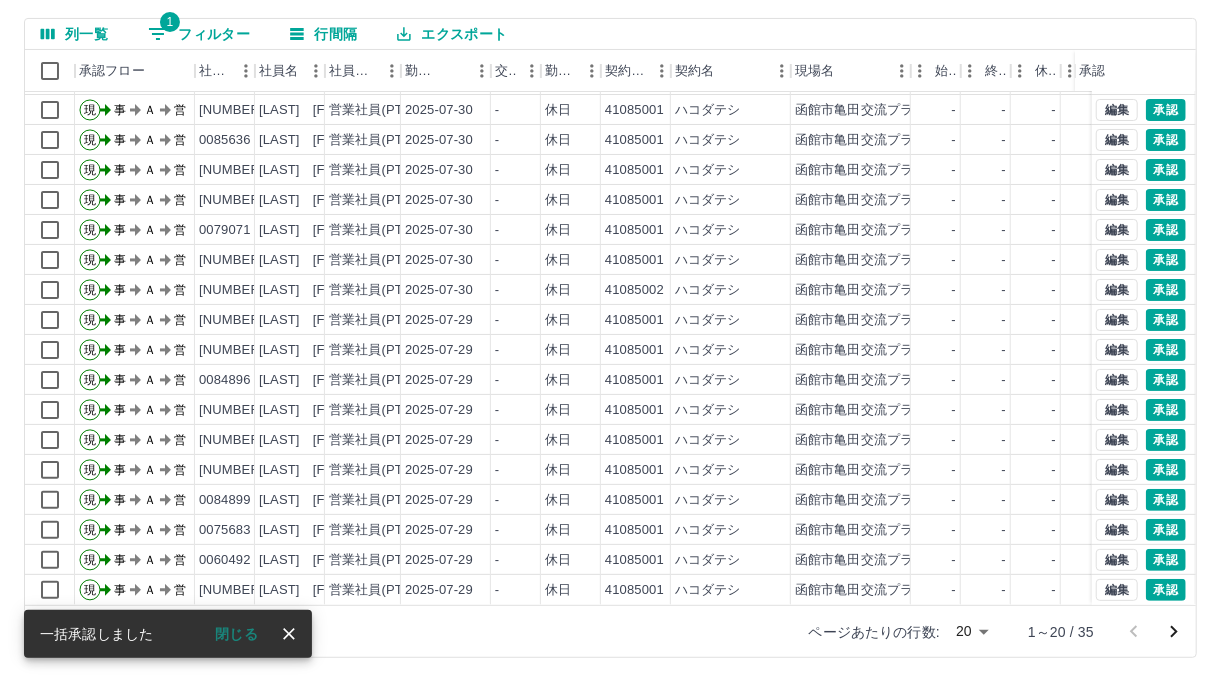 click on "SDH勤怠 村中　珠美 勤務実績承認 前月 2025年07月 次月 今月 月選択 承認モード 削除モード 一括承認 列一覧 1 フィルター 行間隔 エクスポート 承認フロー 社員番号 社員名 社員区分 勤務日 交通費 勤務区分 契約コード 契約名 現場名 始業 終業 休憩 所定開始 所定終業 所定休憩 拘束 勤務 承認 現 事 Ａ 営 0065049 永井　美穂 営業社員(PT契約) 2025-07-30  -  休日 41085001 ハコダテシ 函館市亀田交流プラザ - - - - - - 00:00 00:00 現 事 Ａ 営 0072624 美馬　愛 営業社員(PT契約) 2025-07-30  -  休日 41085001 ハコダテシ 函館市亀田交流プラザ - - - - - - 00:00 00:00 現 事 Ａ 営 0060506 笹森　枝美子 営業社員(PT契約) 2025-07-30  -  休日 41085001 ハコダテシ 函館市亀田交流プラザ - - - - - - 00:00 00:00 現 事 Ａ 営 0085636 川村　佳織 営業社員(PT契約) 2025-07-30  -  休日 41085001 ハコダテシ - - - - - - 00:00 00:00 -" at bounding box center (610, 259) 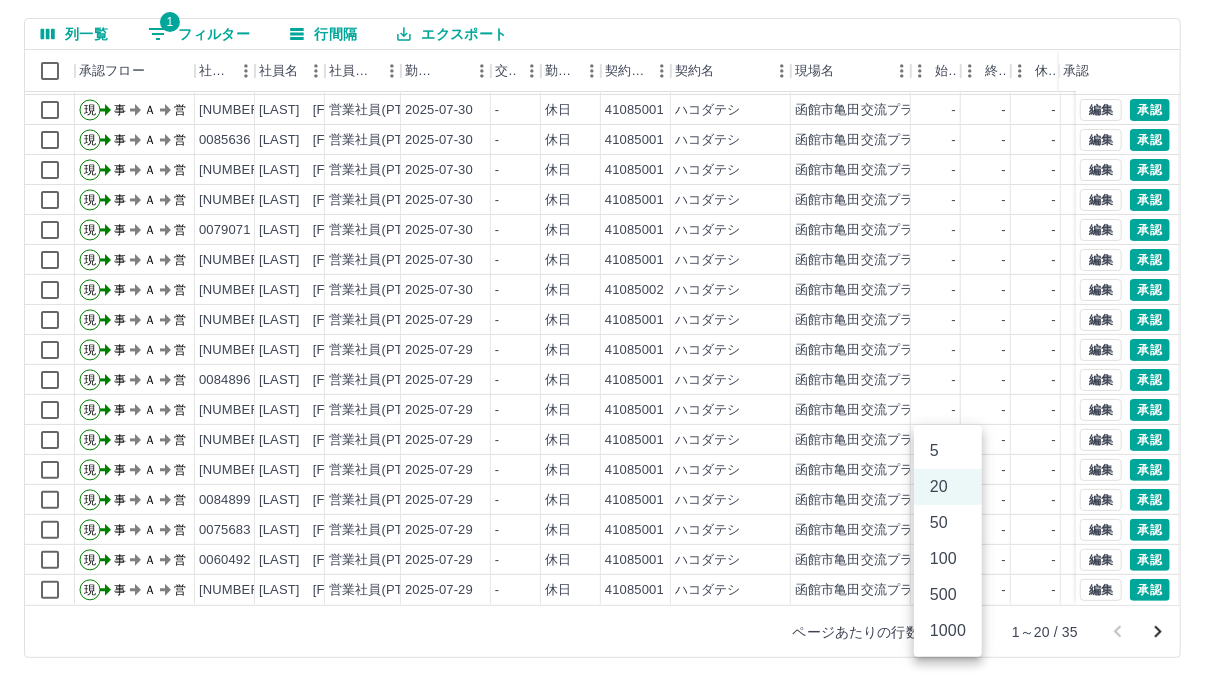click on "500" at bounding box center [948, 595] 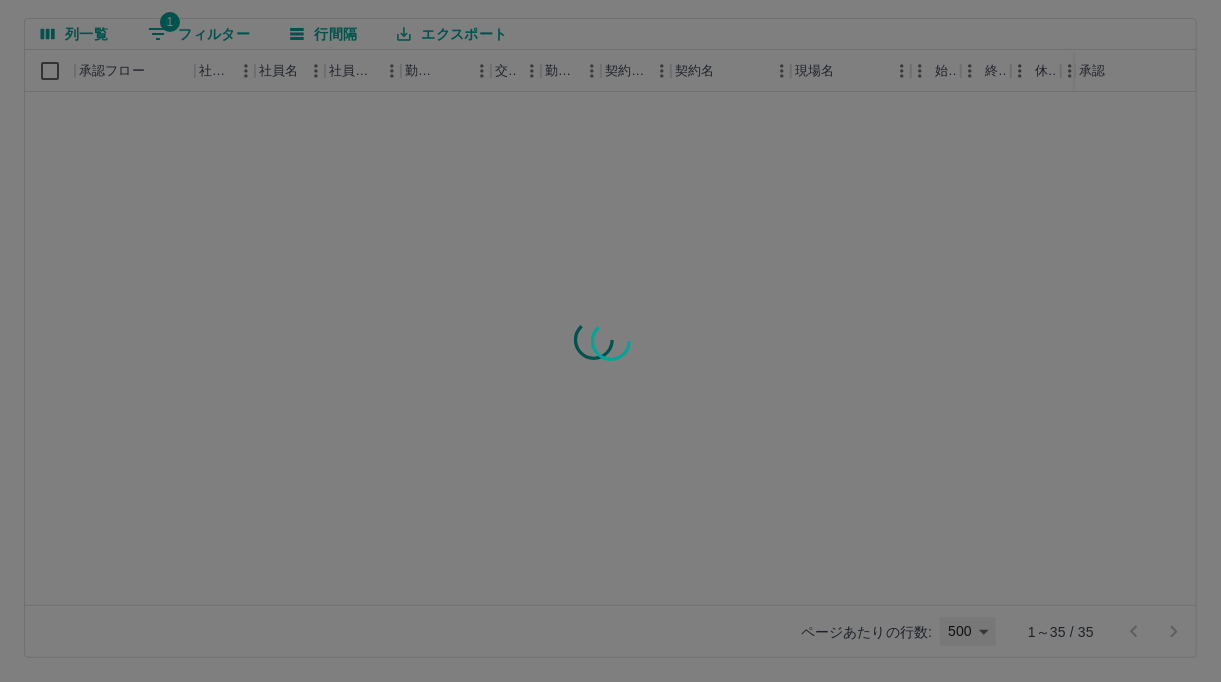 type on "***" 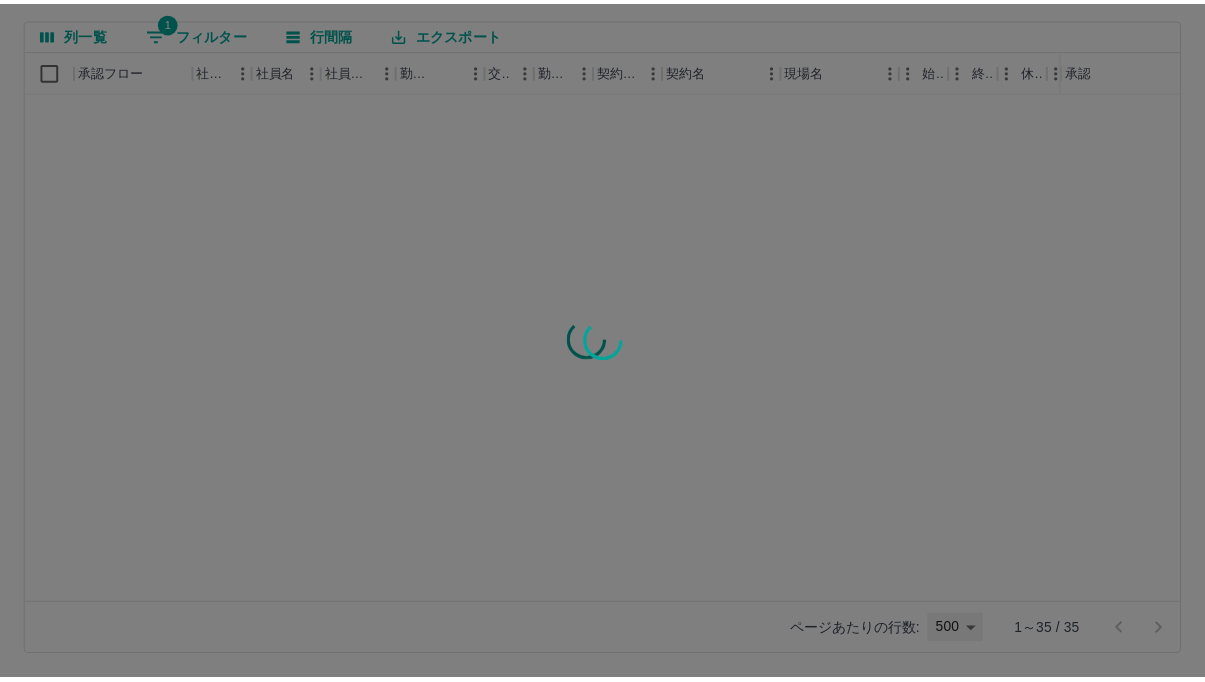 scroll, scrollTop: 0, scrollLeft: 0, axis: both 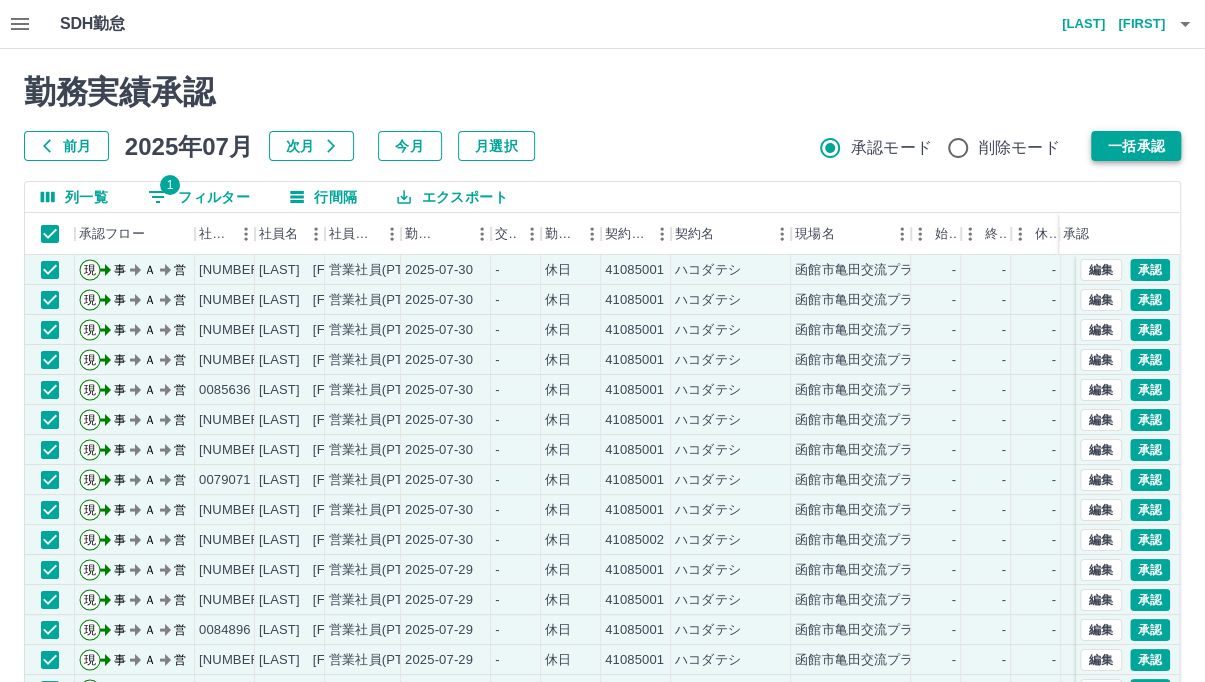 click on "一括承認" at bounding box center (1136, 146) 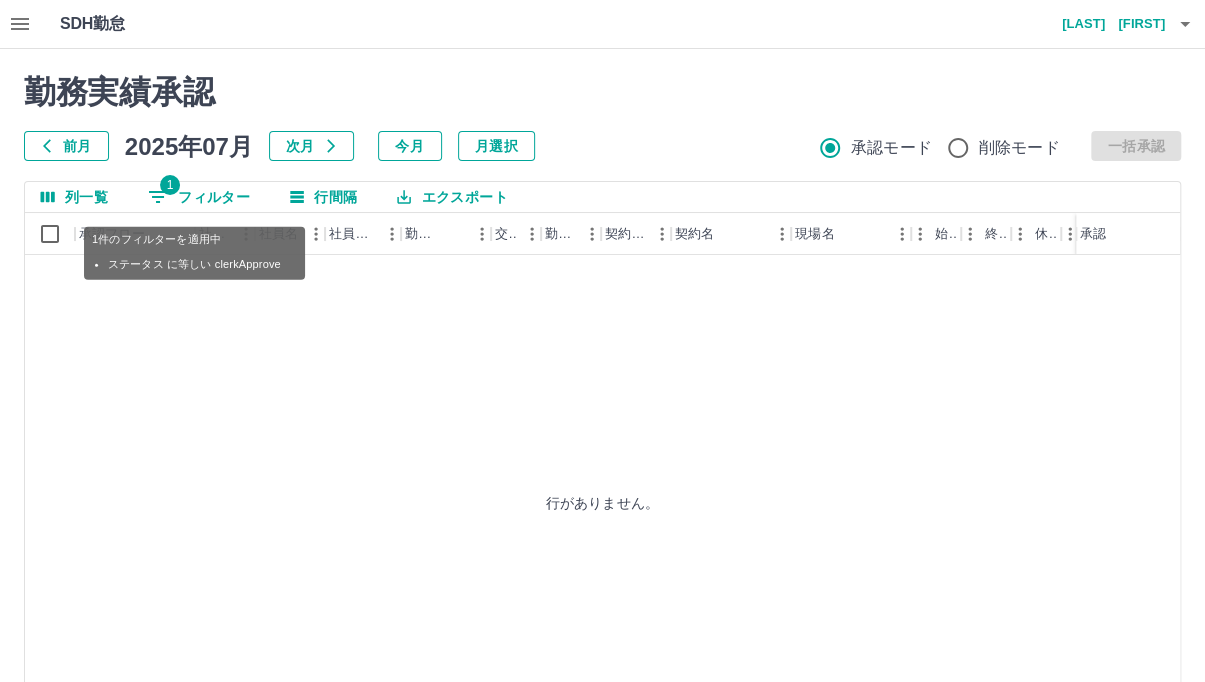 click on "1 フィルター" at bounding box center [199, 197] 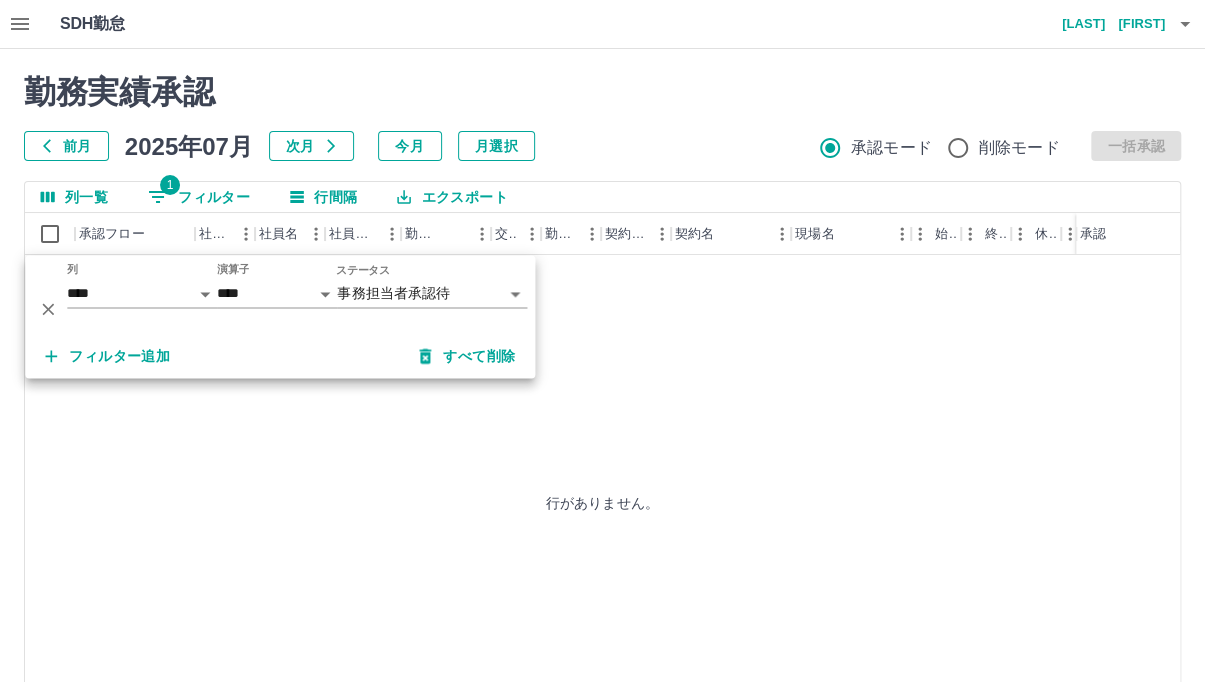 click on "**********" at bounding box center [602, 422] 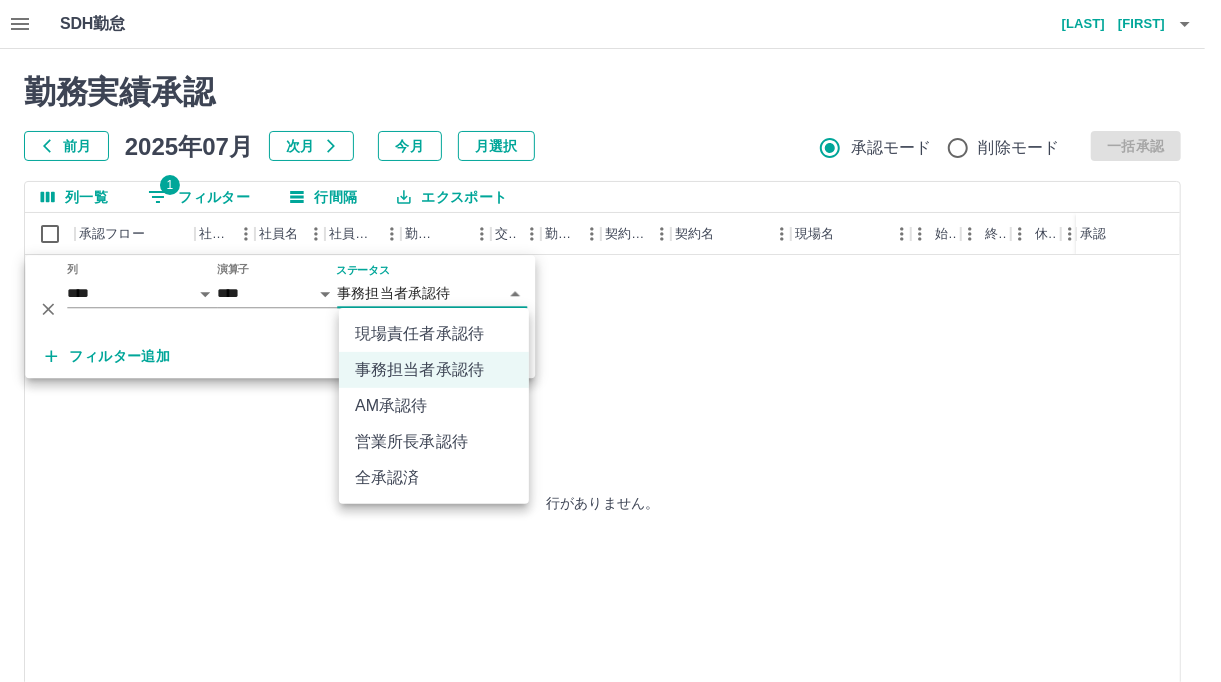 click on "現場責任者承認待" at bounding box center (434, 334) 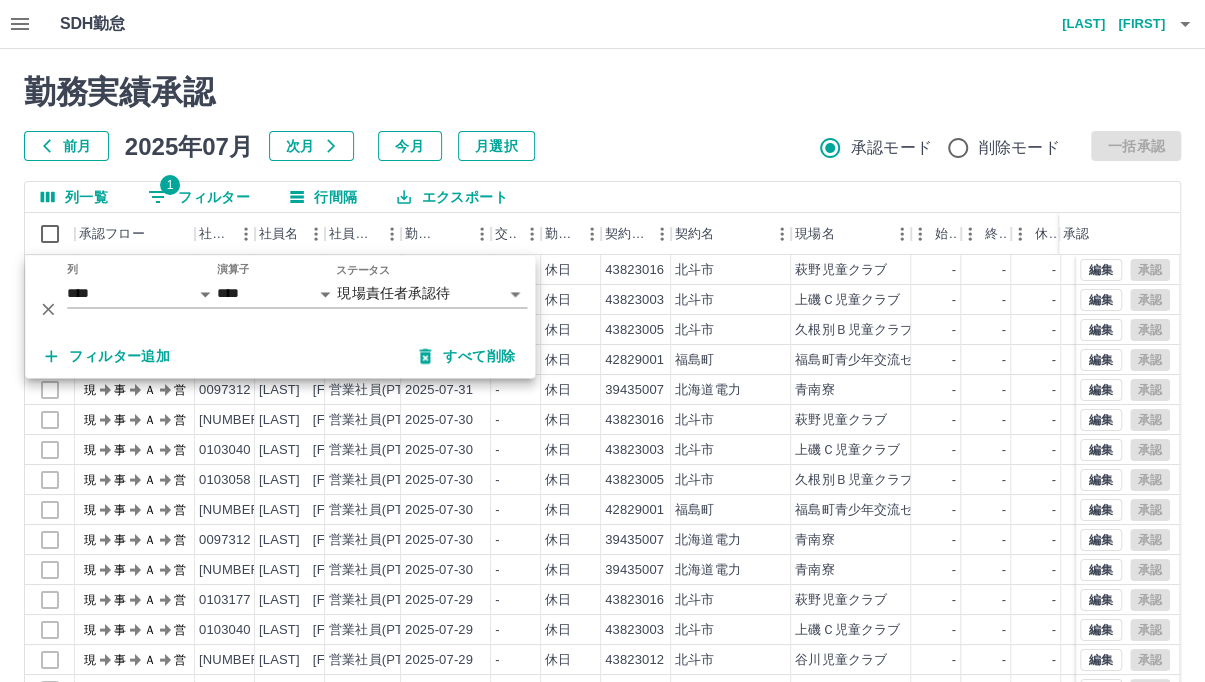 click on "勤務実績承認" at bounding box center [602, 92] 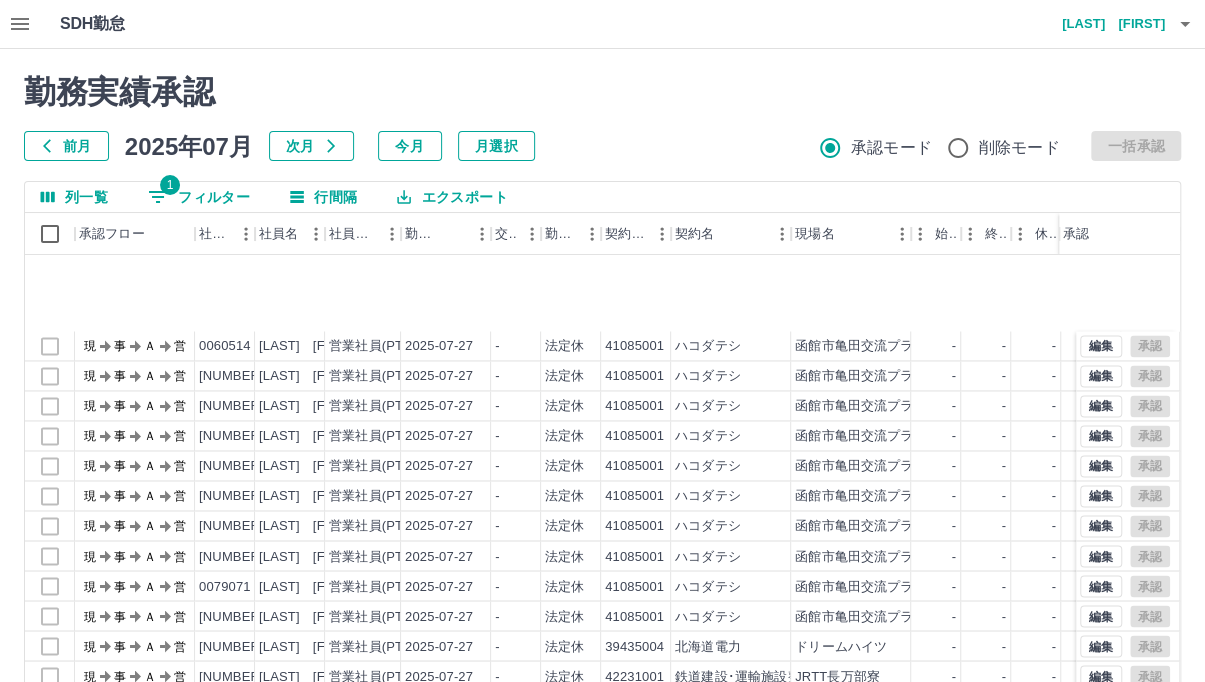 scroll, scrollTop: 1663, scrollLeft: 0, axis: vertical 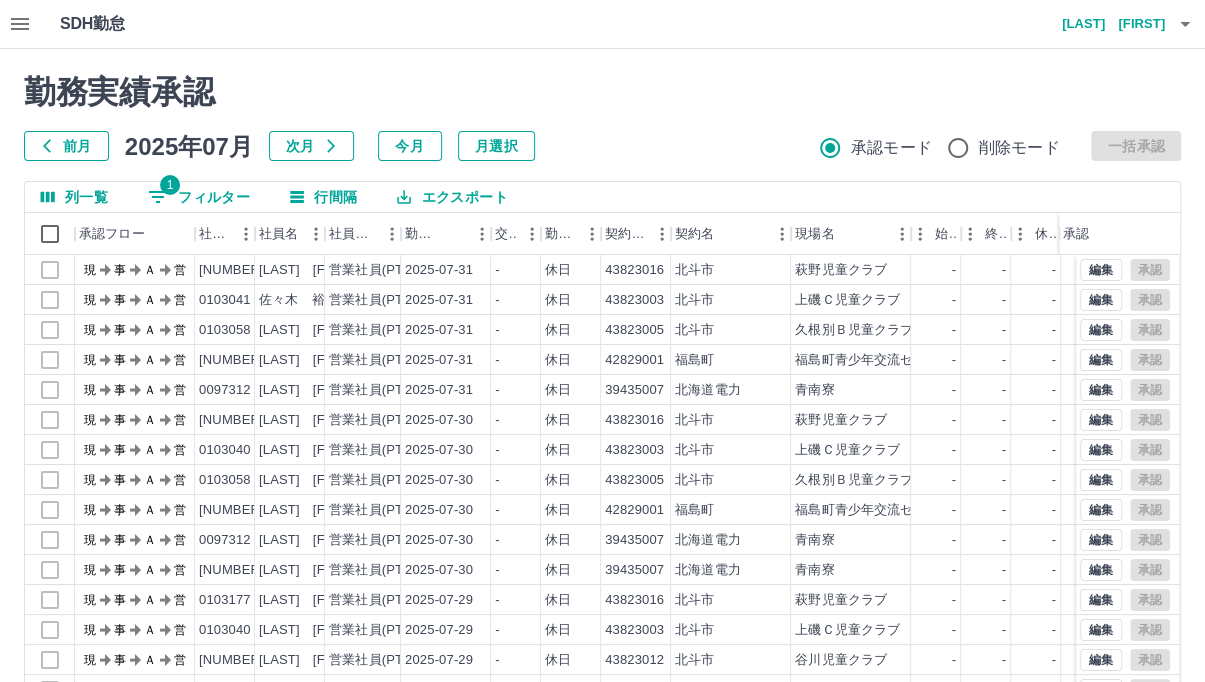 click 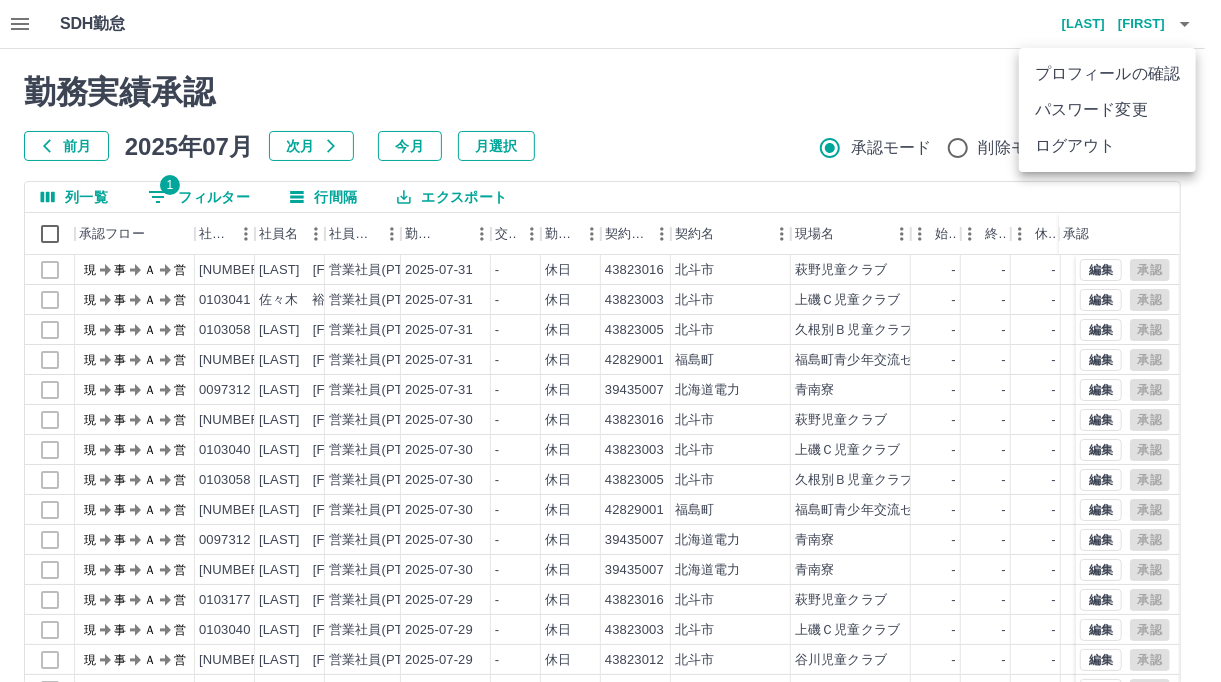 click on "ログアウト" at bounding box center [1107, 146] 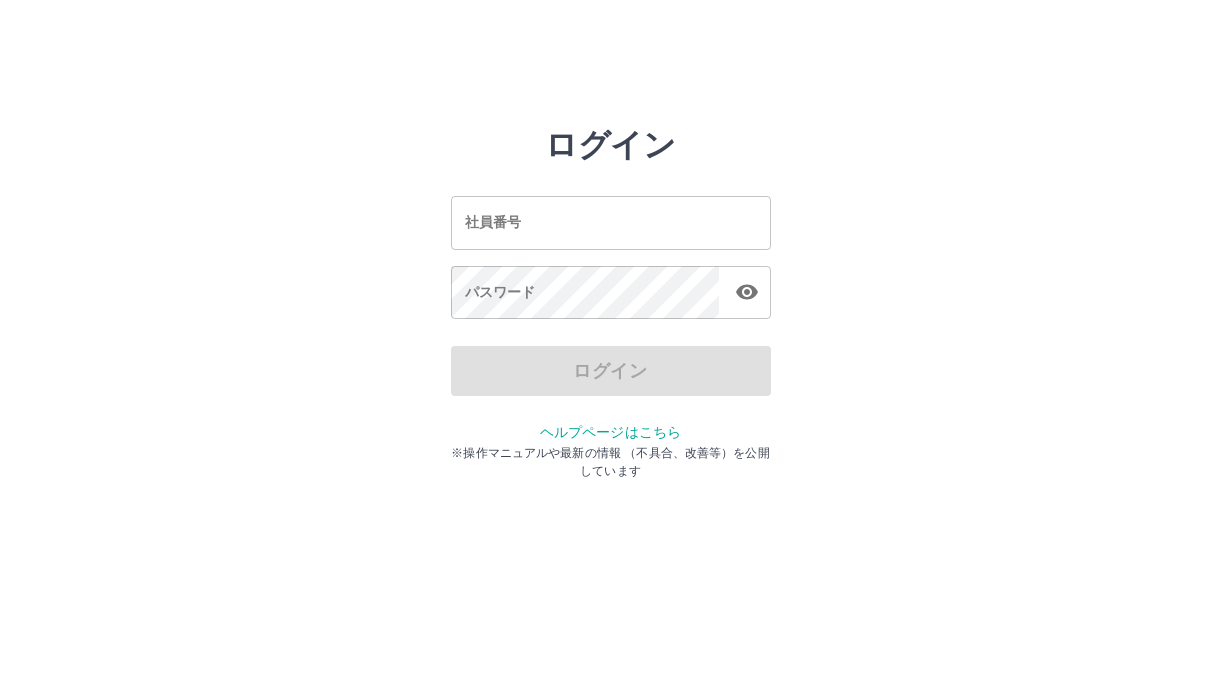 scroll, scrollTop: 0, scrollLeft: 0, axis: both 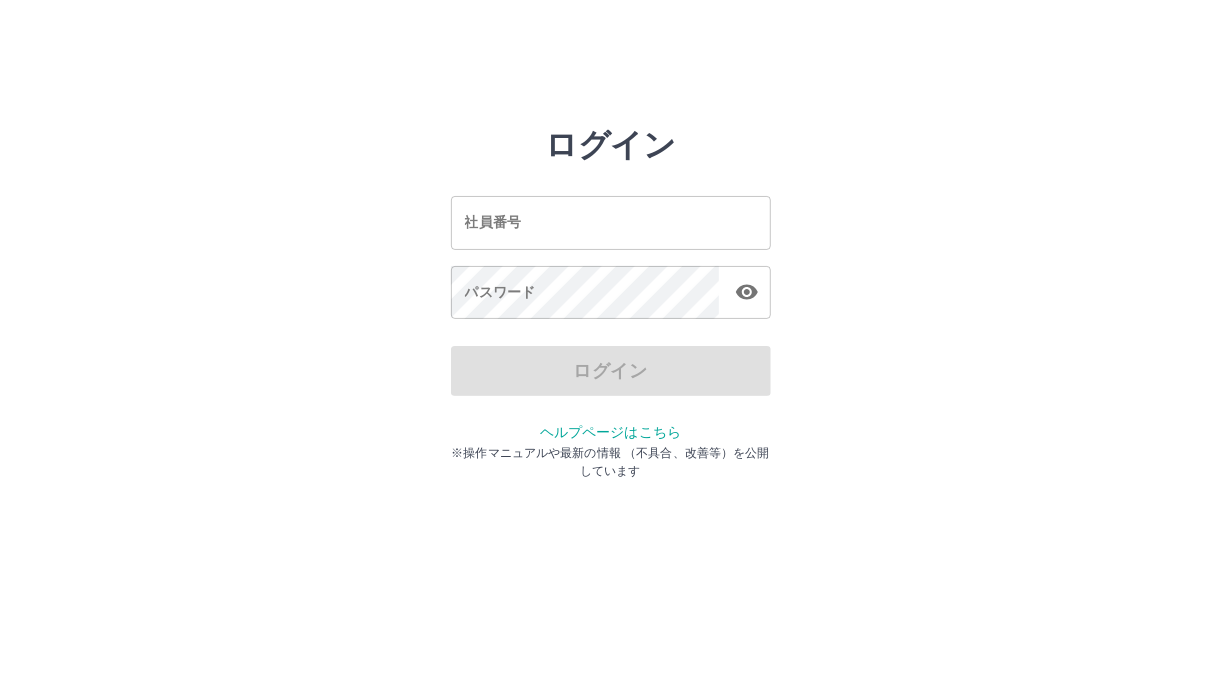 click on "社員番号" at bounding box center (611, 222) 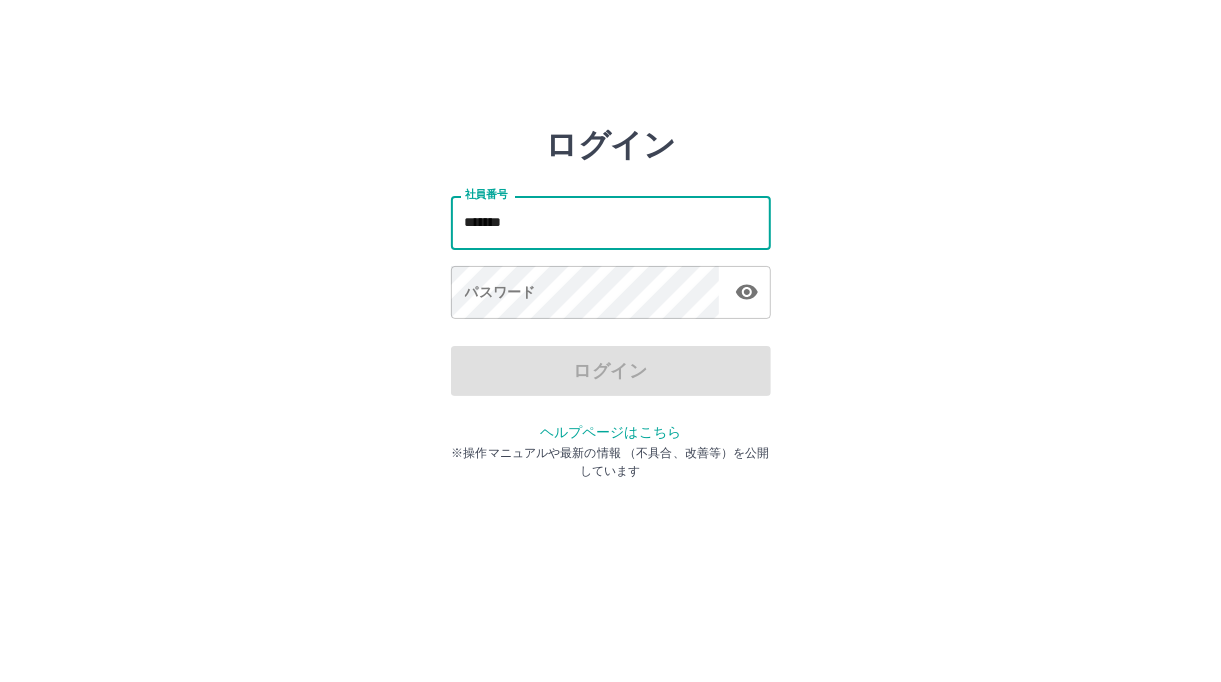 type on "*******" 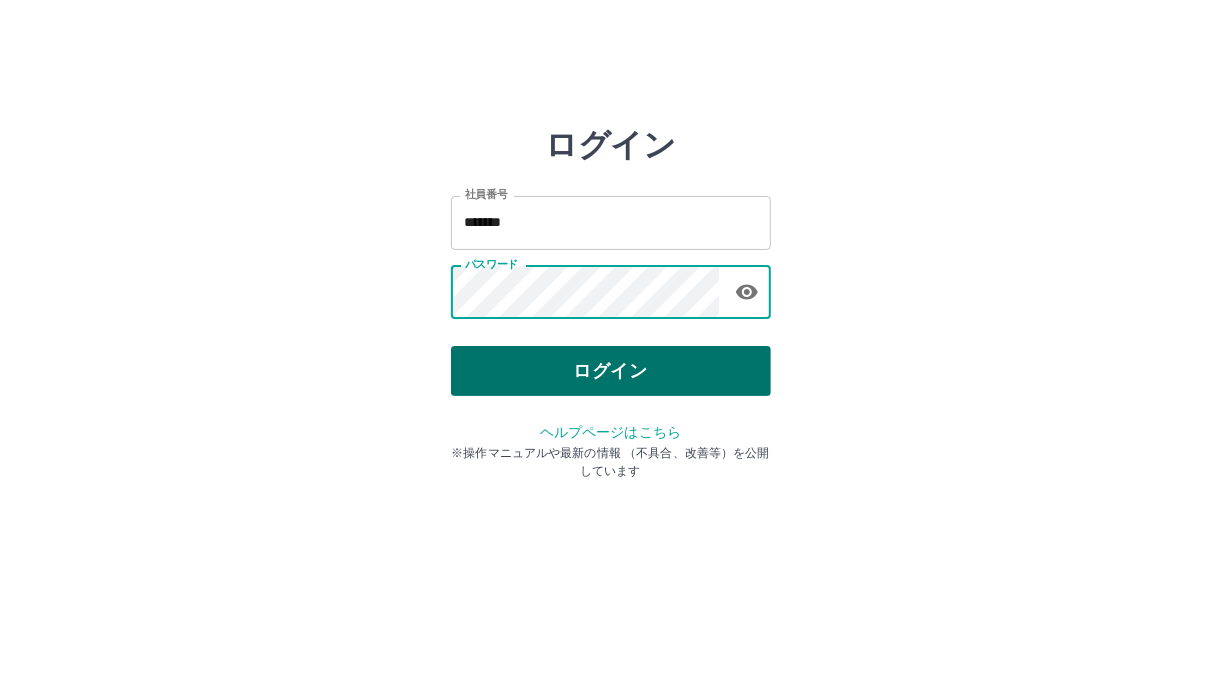 click on "ログイン" at bounding box center (611, 371) 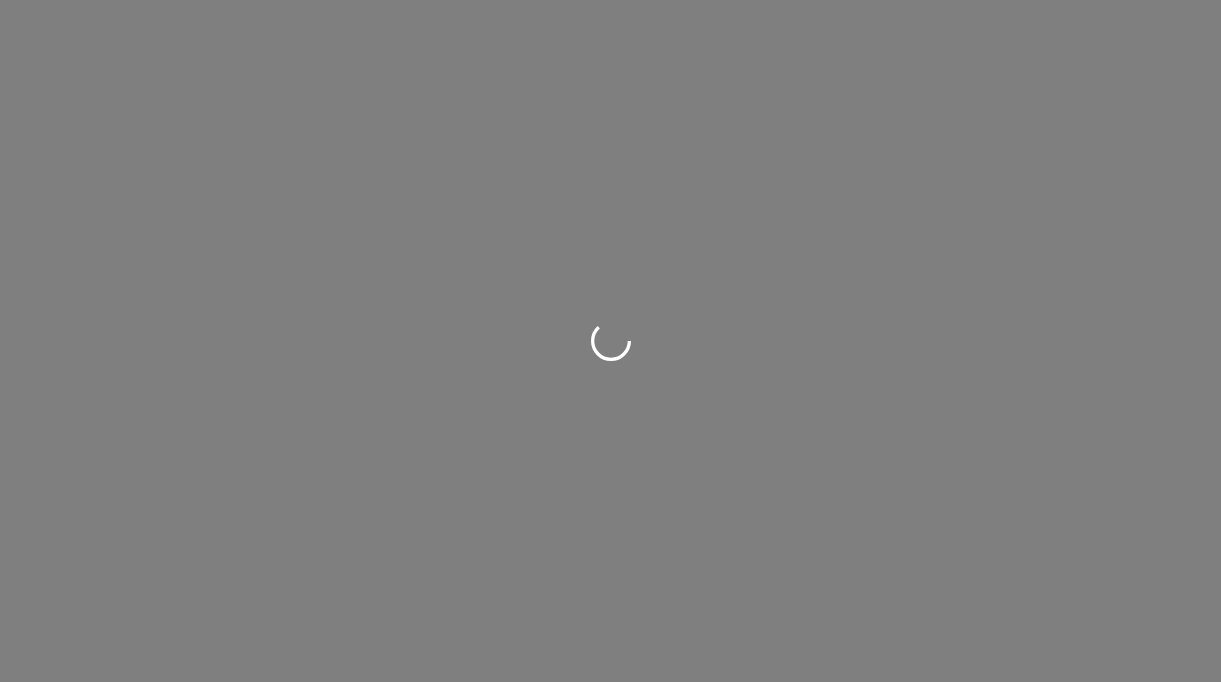 scroll, scrollTop: 0, scrollLeft: 0, axis: both 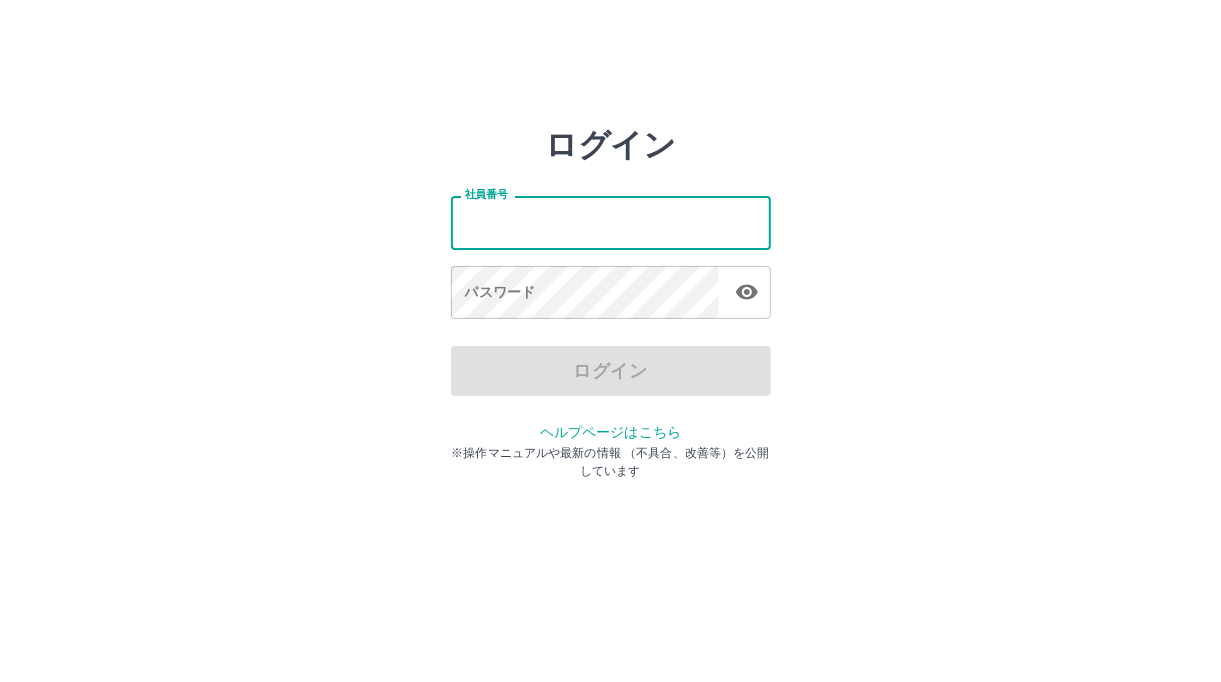 click on "社員番号" at bounding box center (611, 222) 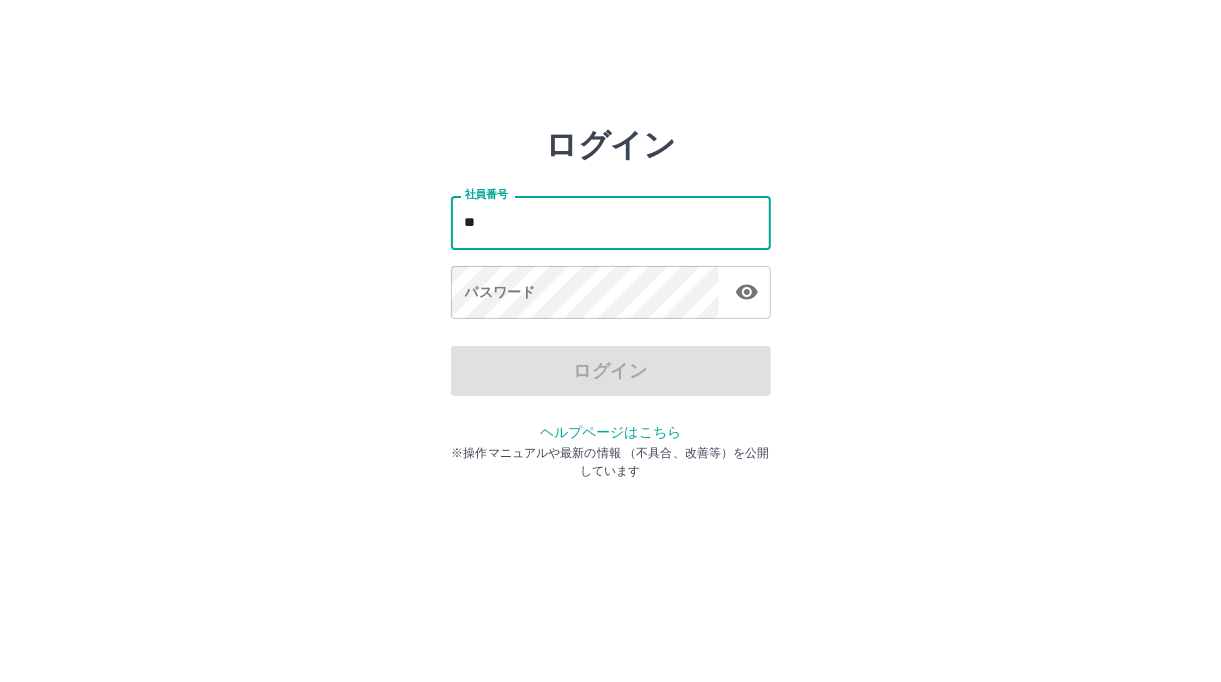 type on "*" 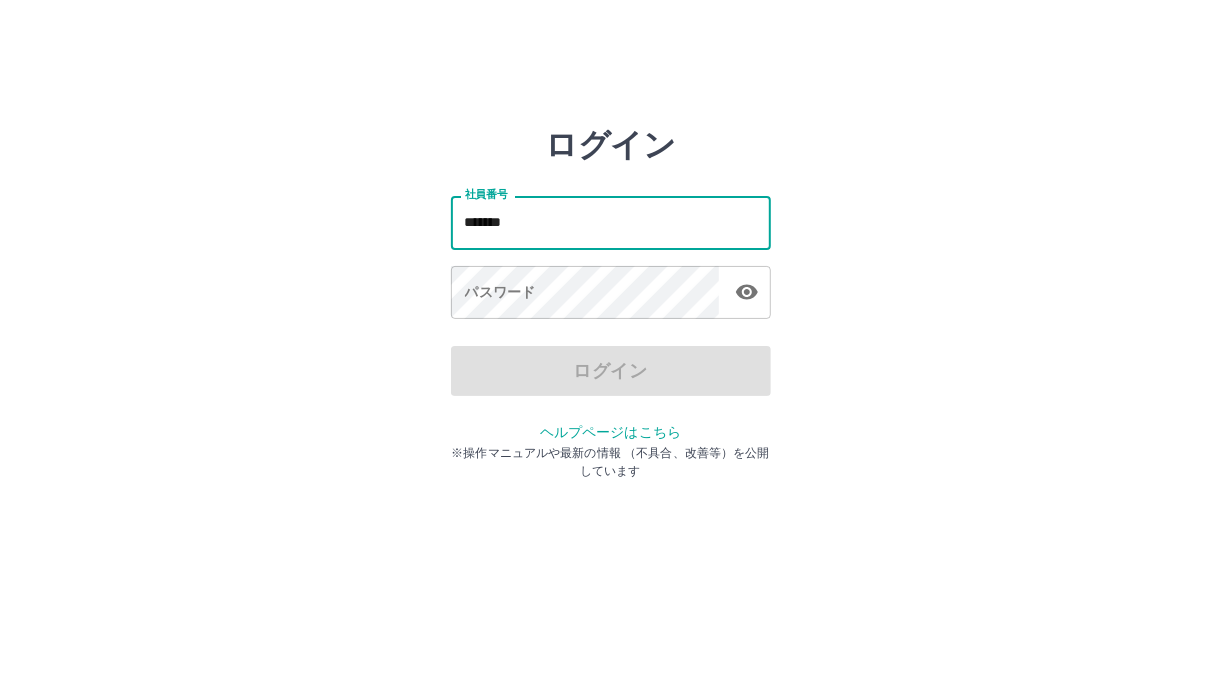 type on "*******" 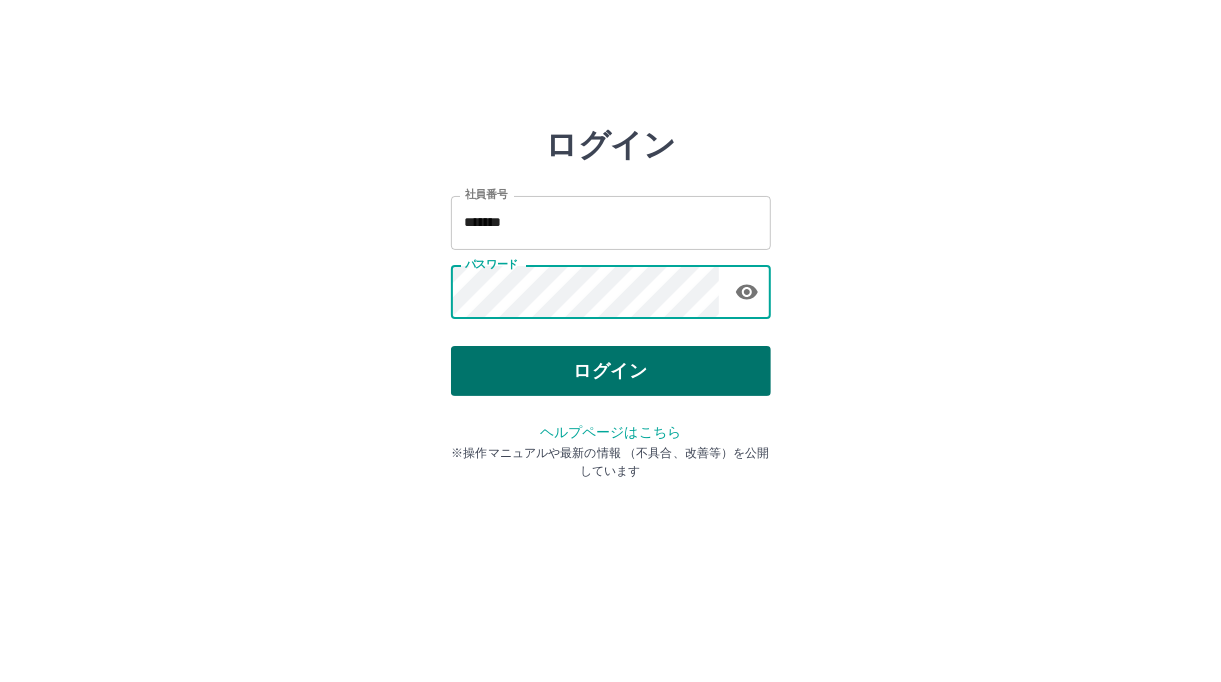 click on "ログイン" at bounding box center [611, 371] 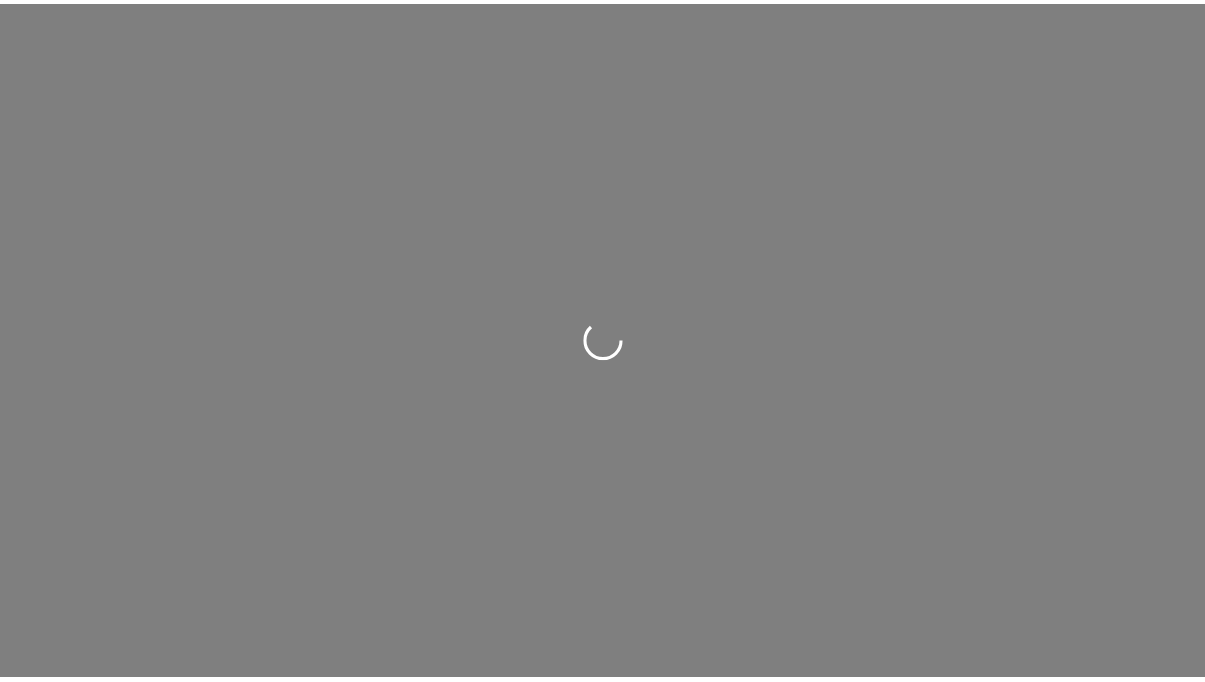 scroll, scrollTop: 0, scrollLeft: 0, axis: both 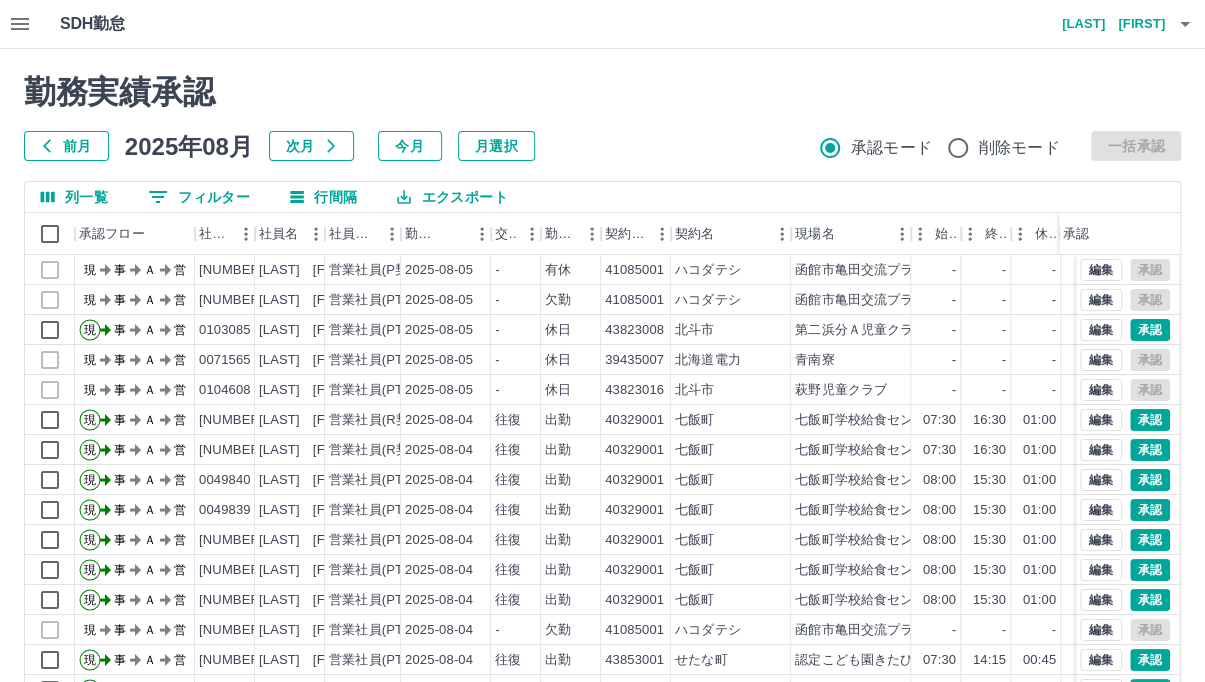 click 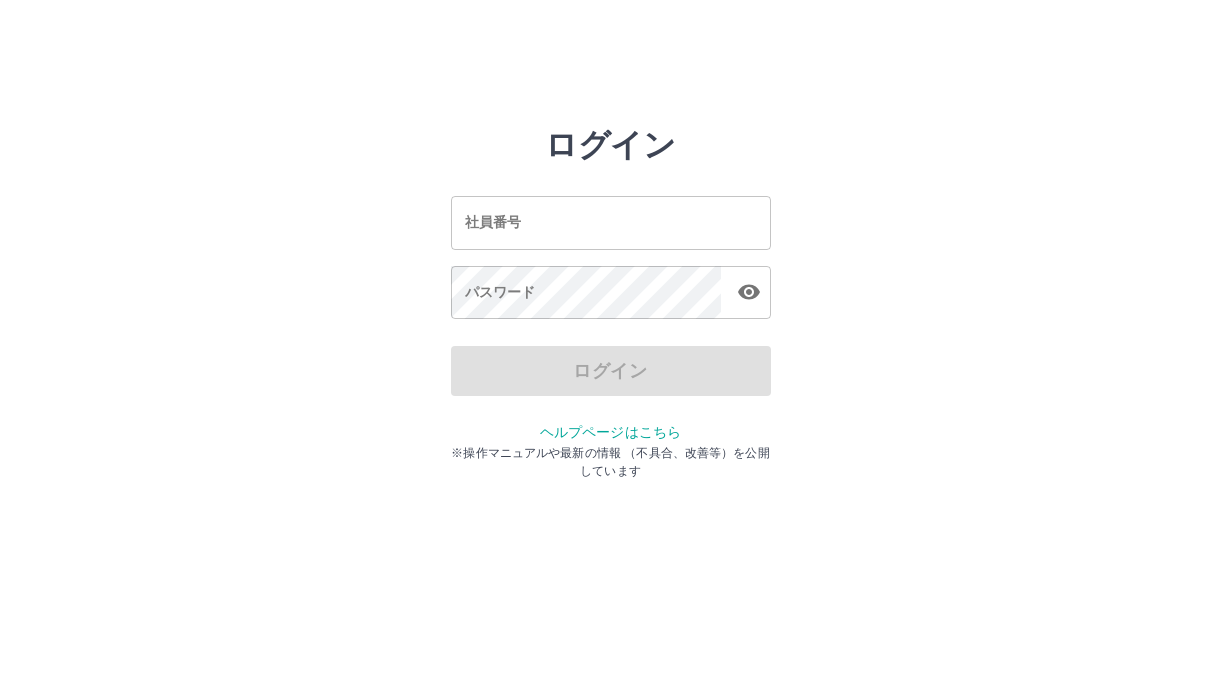 scroll, scrollTop: 0, scrollLeft: 0, axis: both 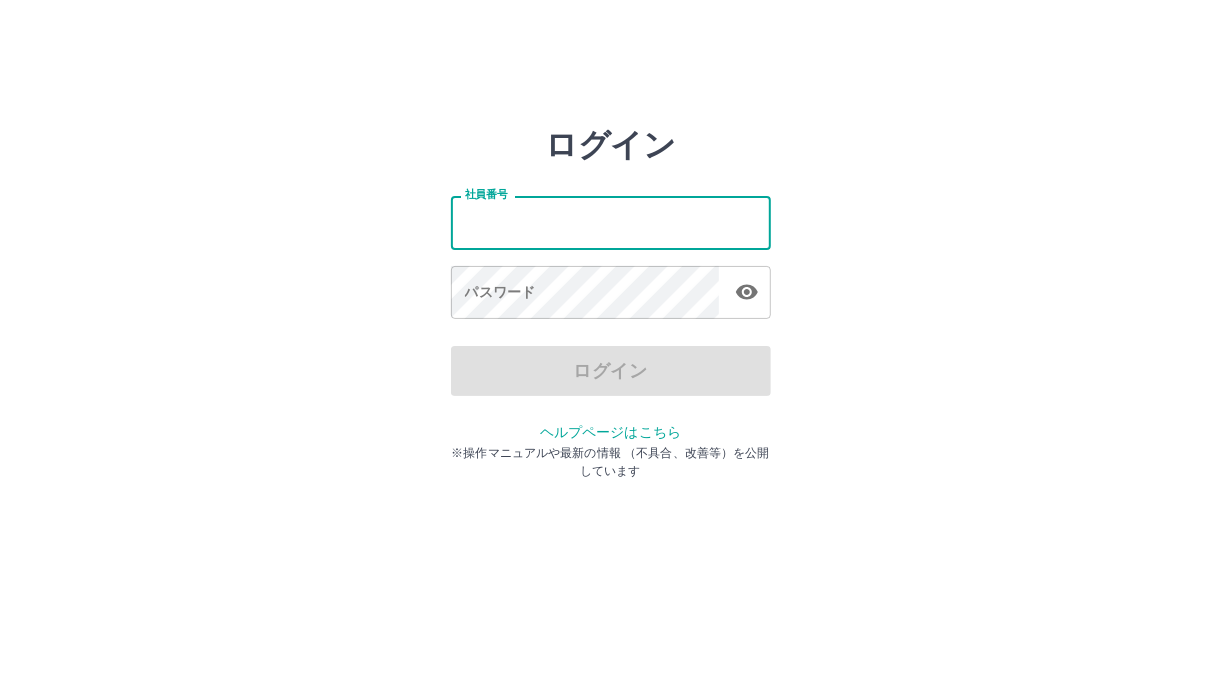 click on "社員番号" at bounding box center (611, 222) 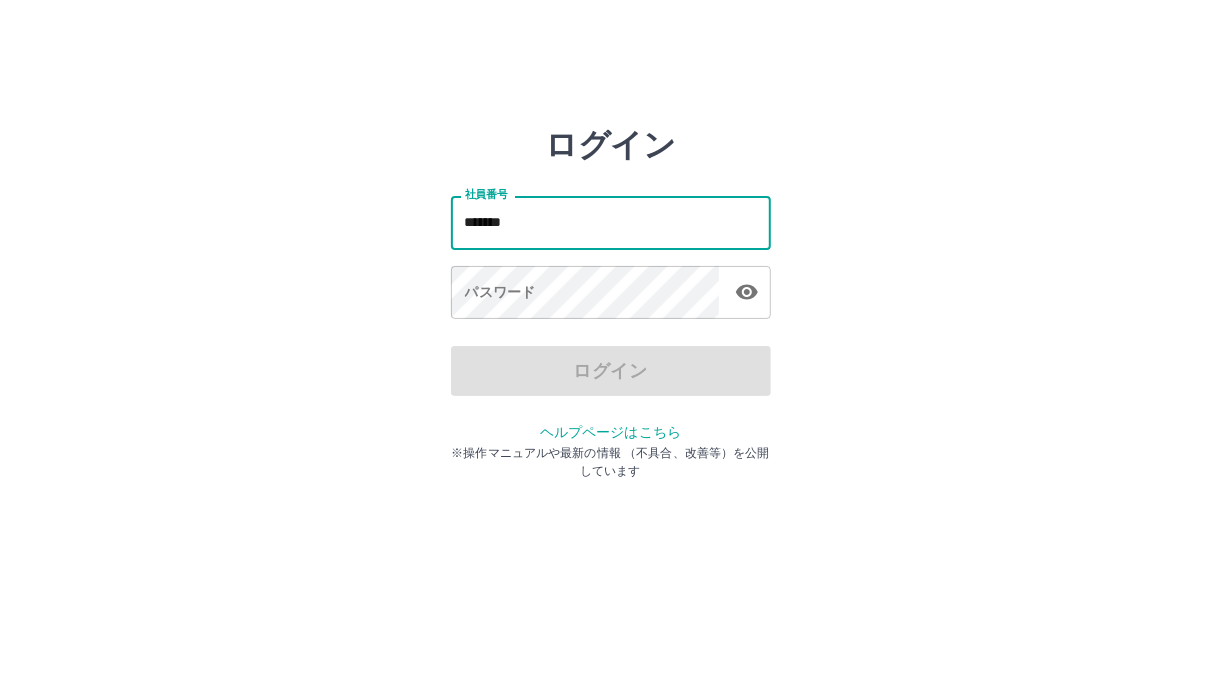 type on "*******" 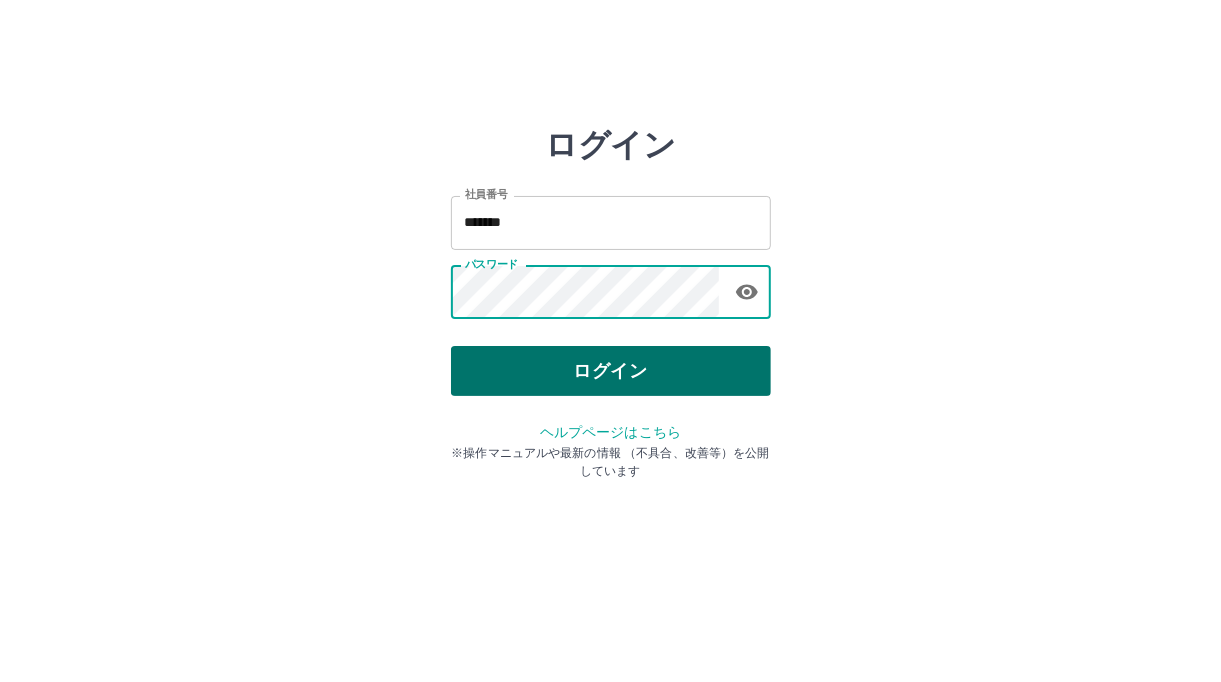 click on "ログイン" at bounding box center (611, 371) 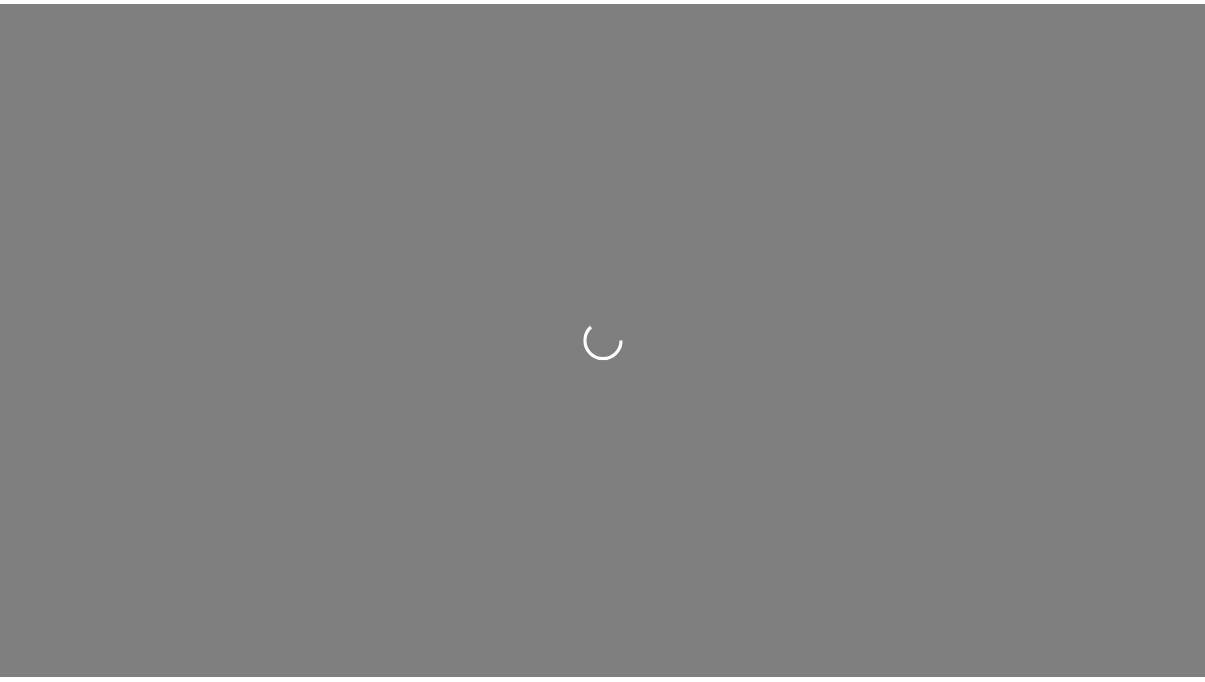 scroll, scrollTop: 0, scrollLeft: 0, axis: both 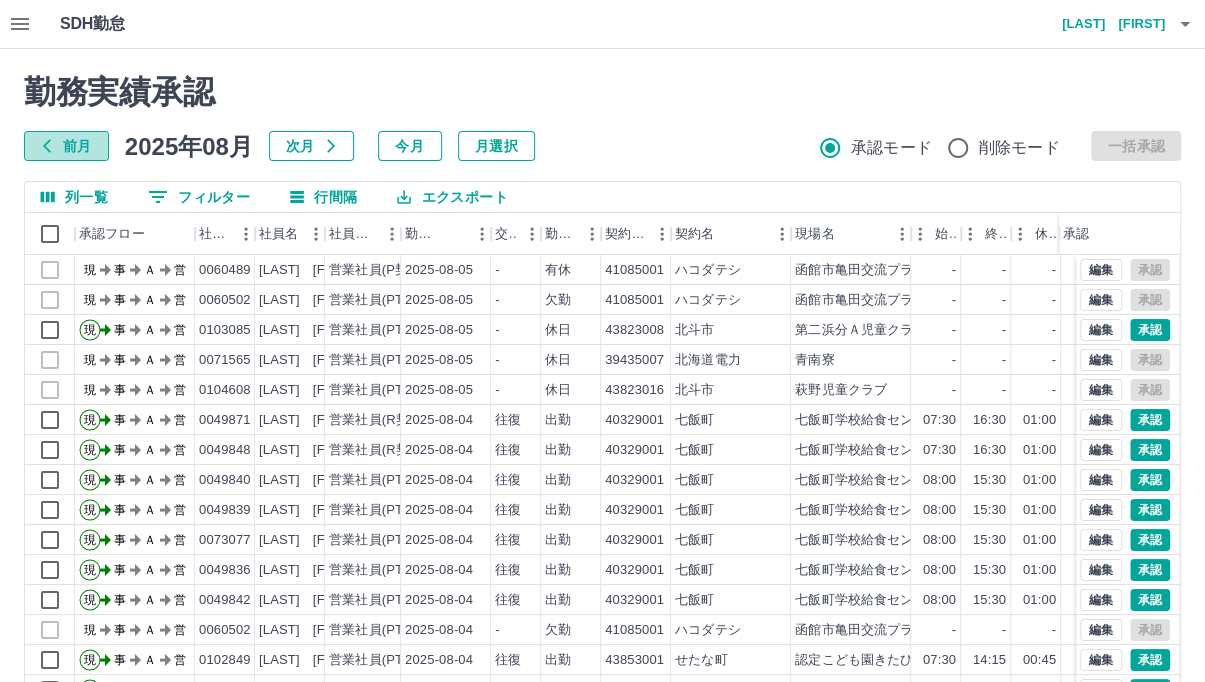 click 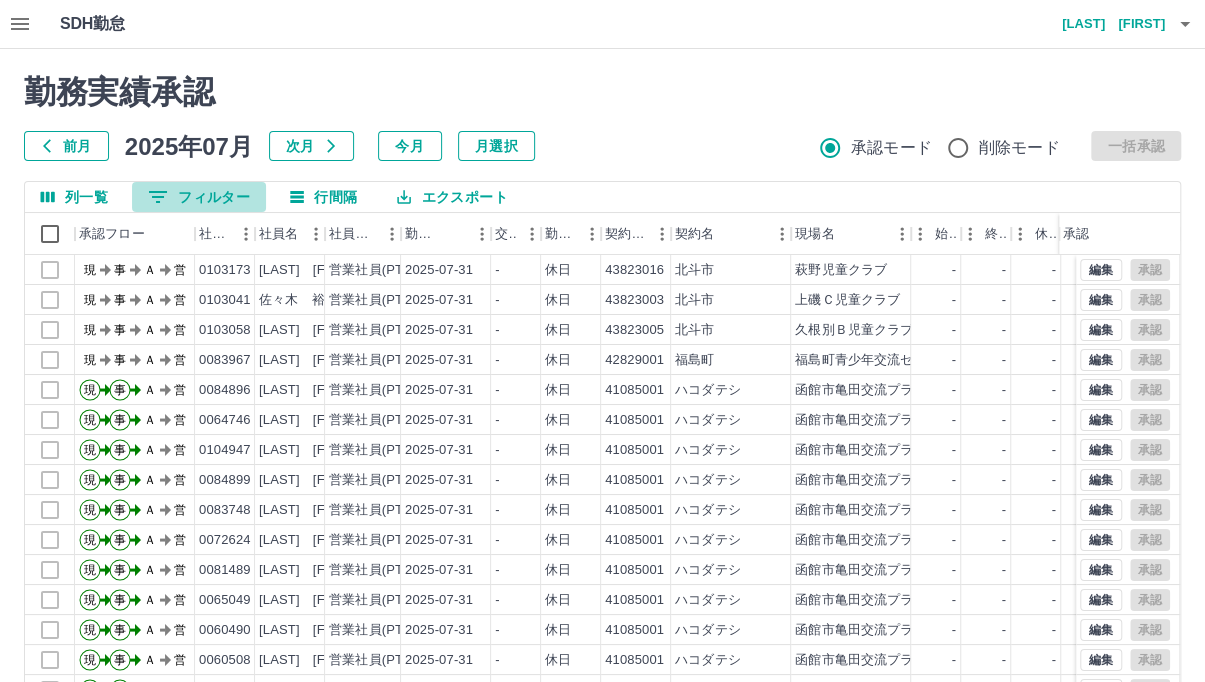 click on "0 フィルター" at bounding box center [199, 197] 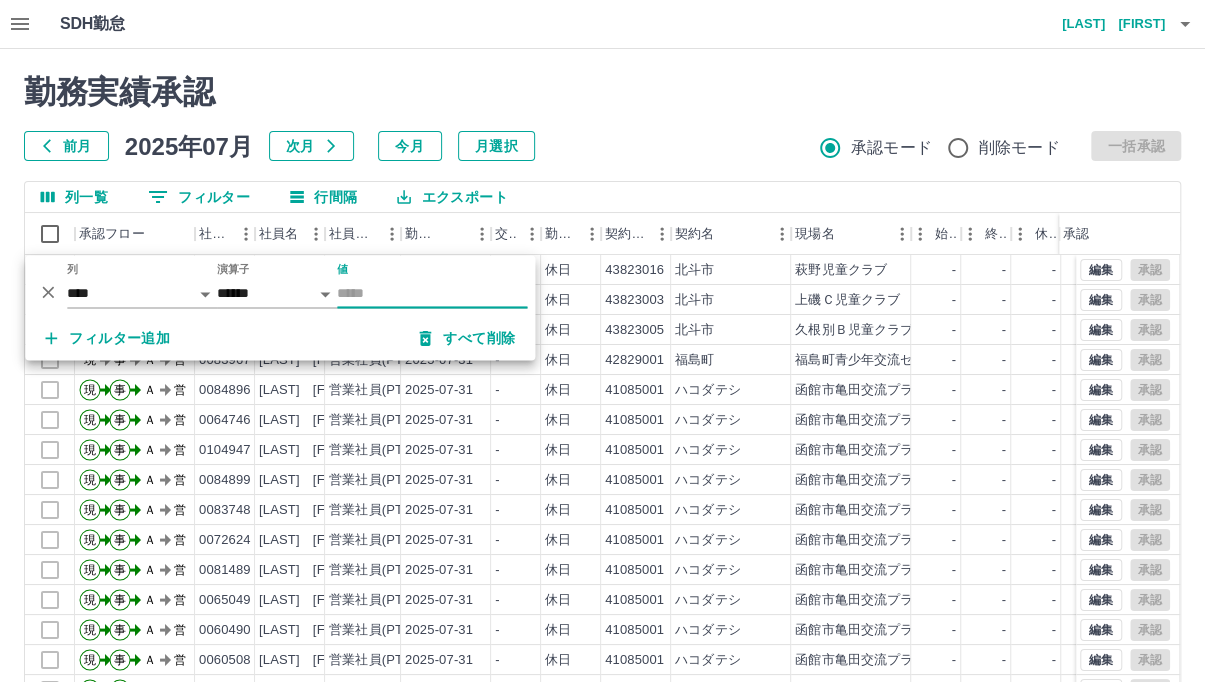 click on "値" at bounding box center (432, 293) 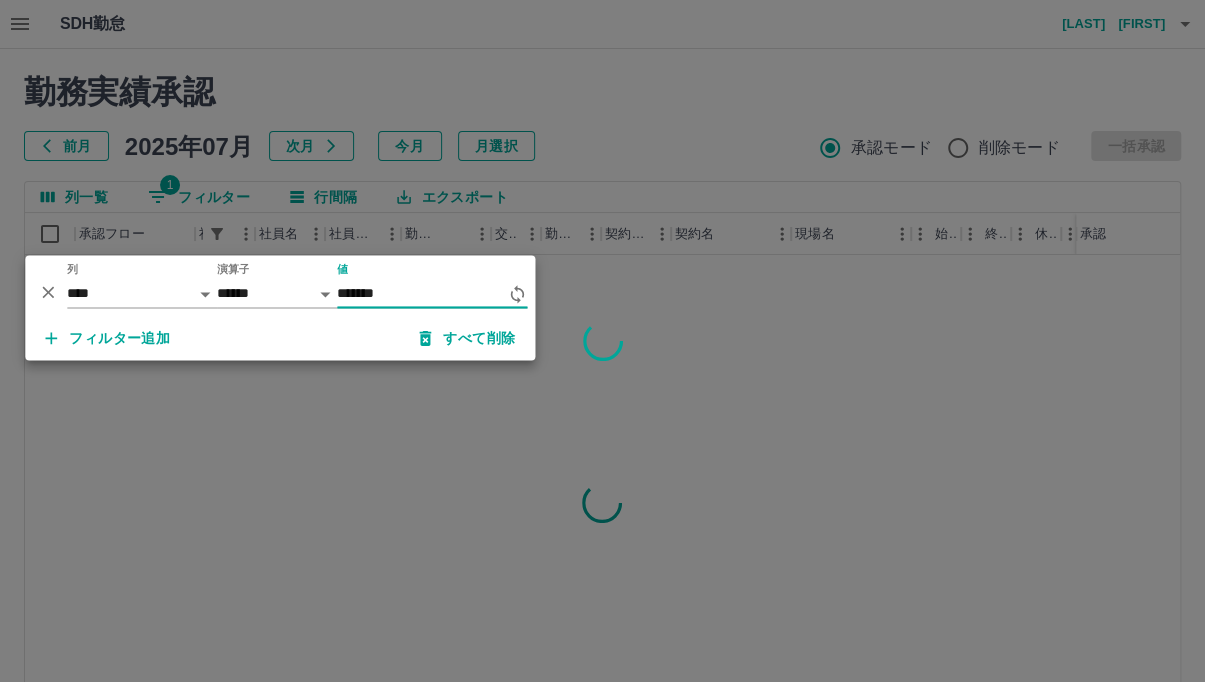 type on "*******" 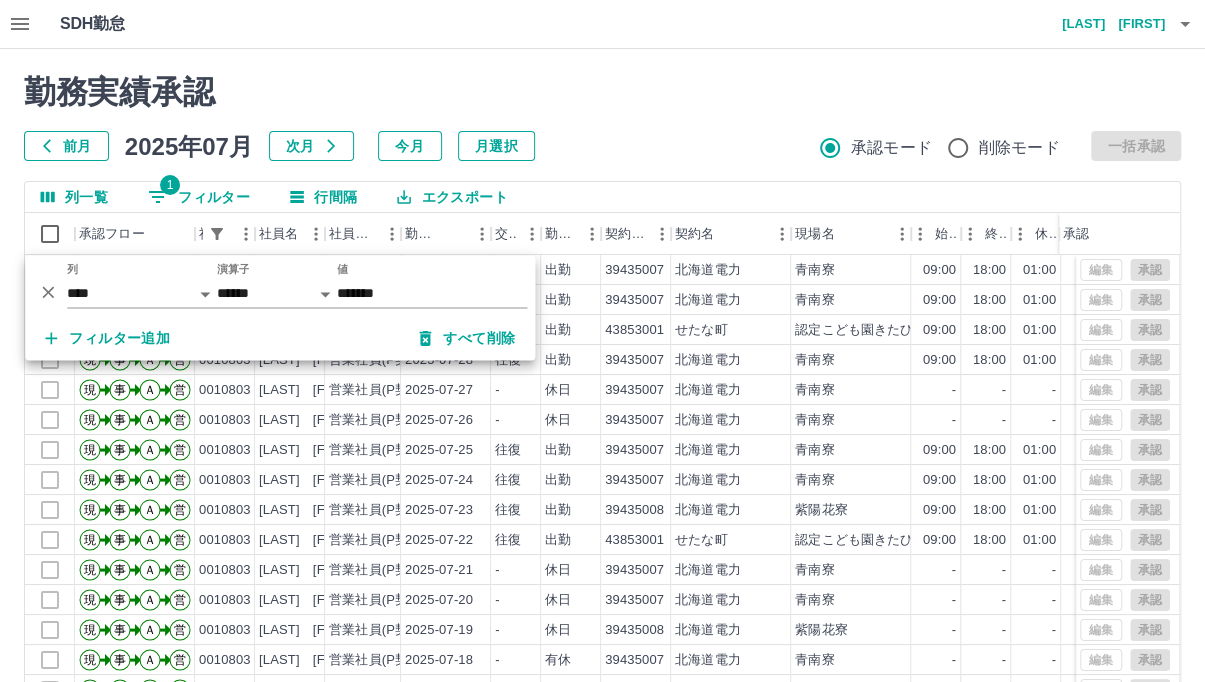 click on "勤務実績承認 前月 2025年07月 次月 今月 月選択 承認モード 削除モード 一括承認" at bounding box center (602, 117) 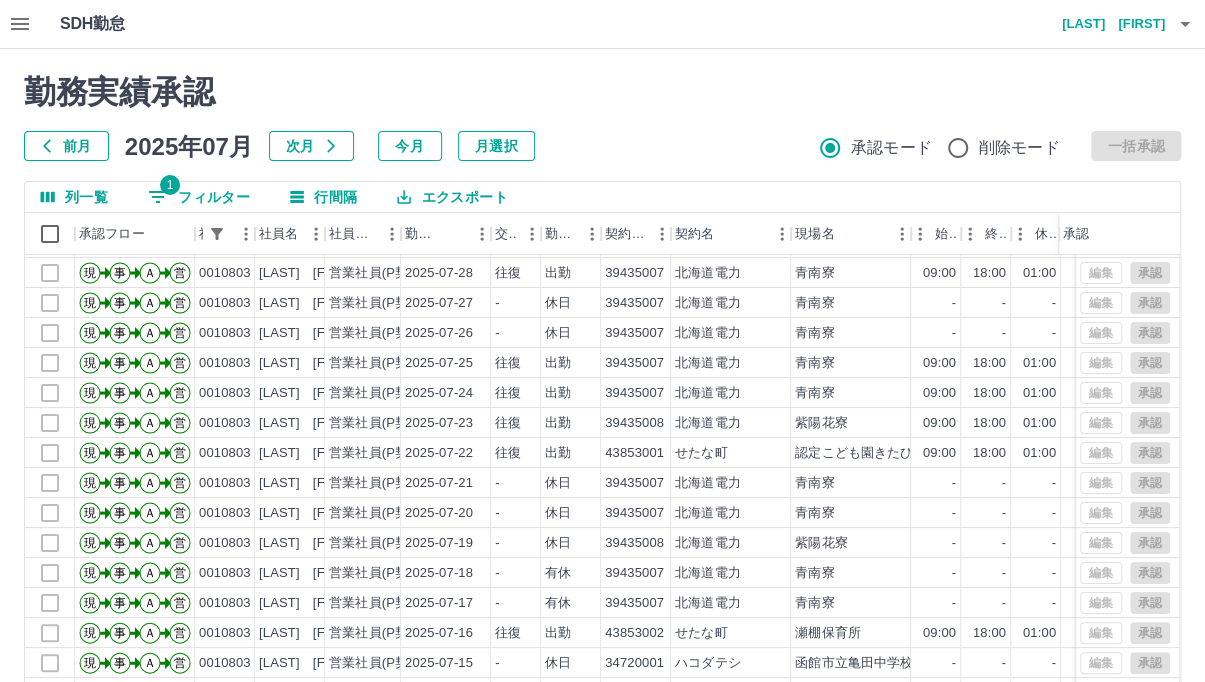 scroll, scrollTop: 103, scrollLeft: 0, axis: vertical 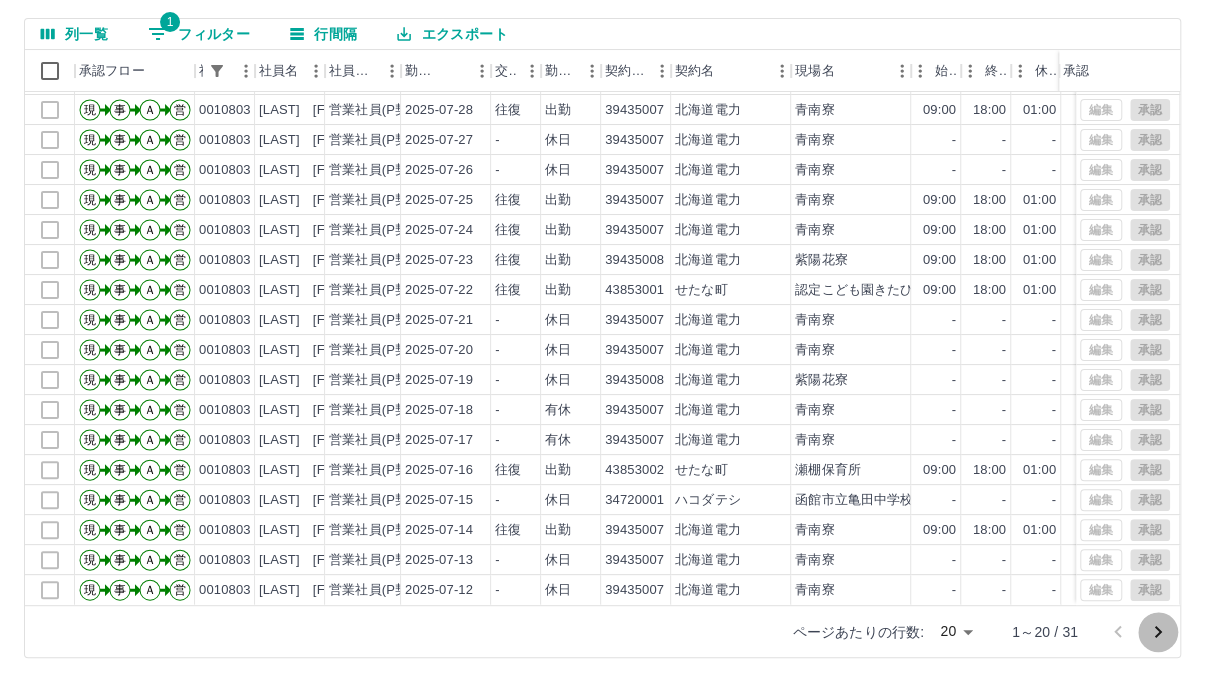 click 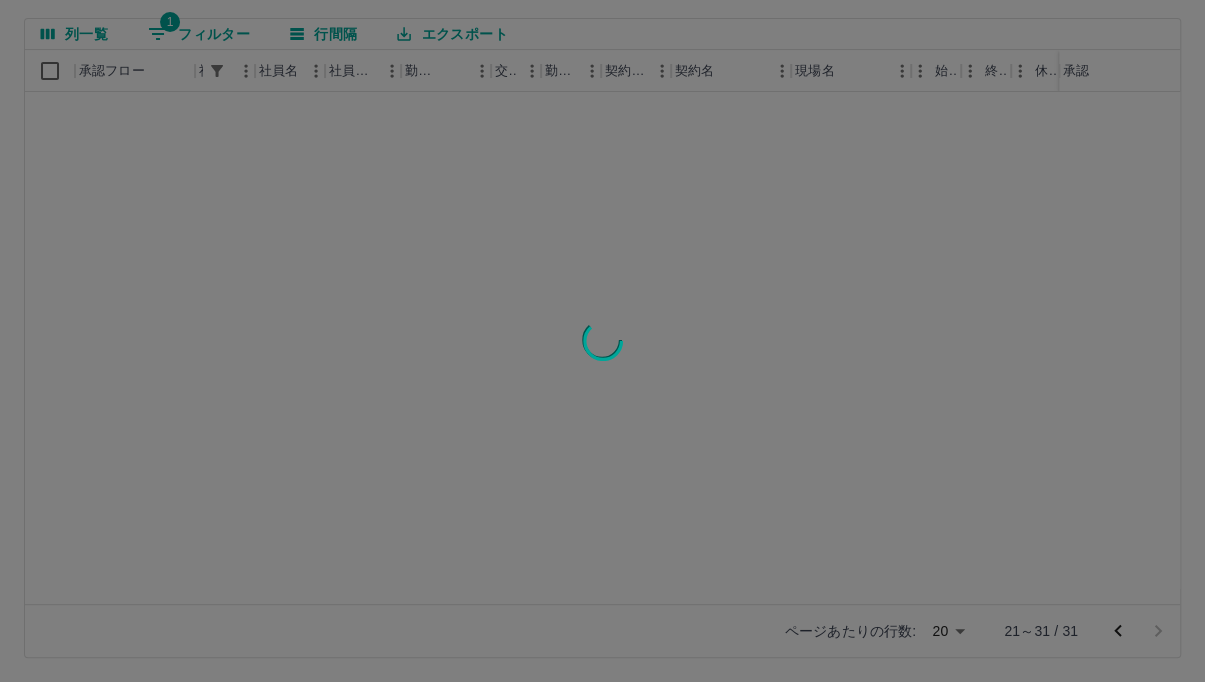scroll, scrollTop: 0, scrollLeft: 0, axis: both 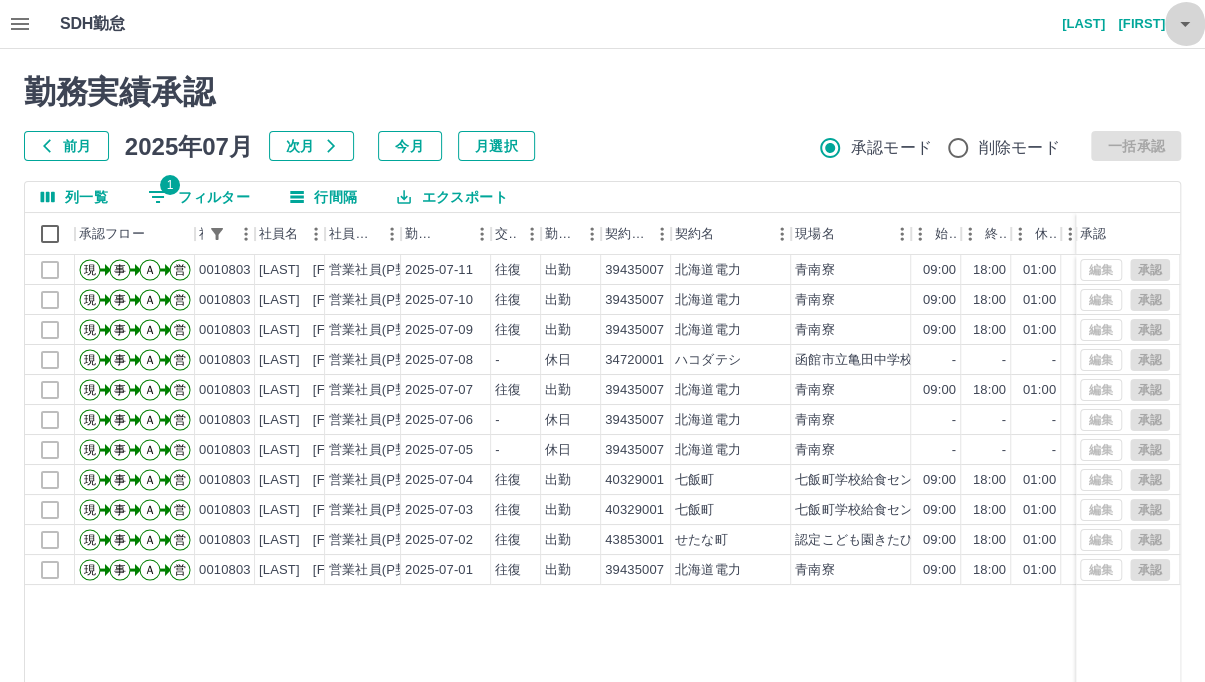click 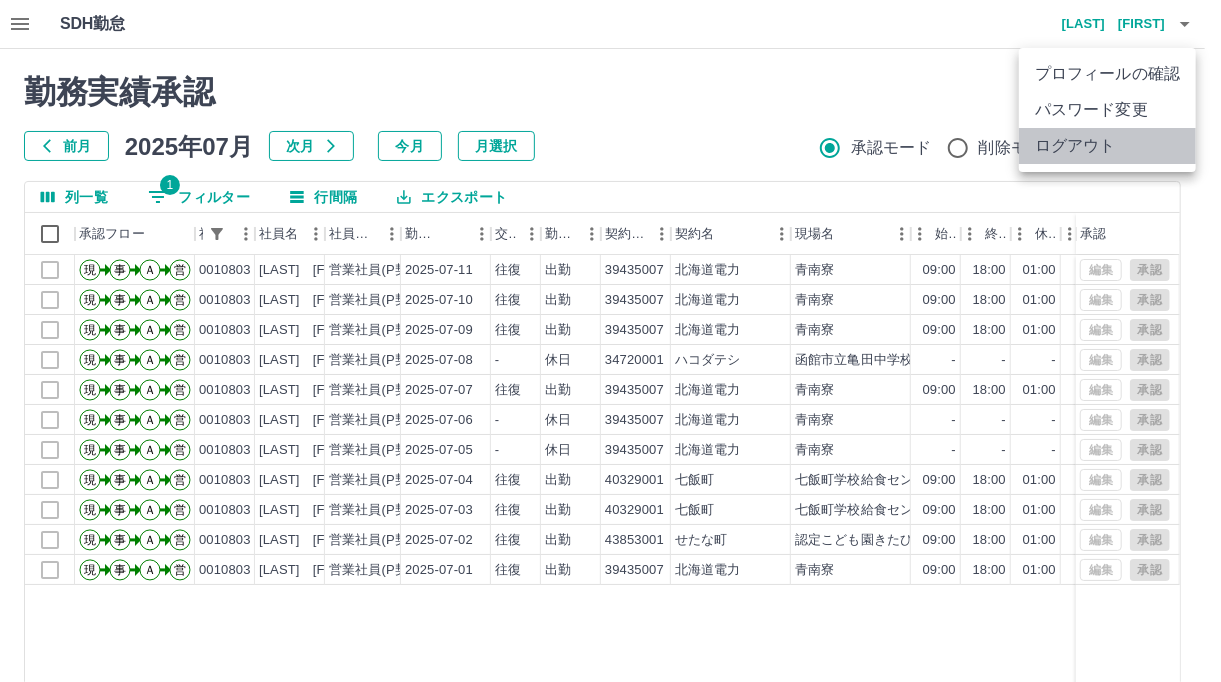 click on "ログアウト" at bounding box center [1107, 146] 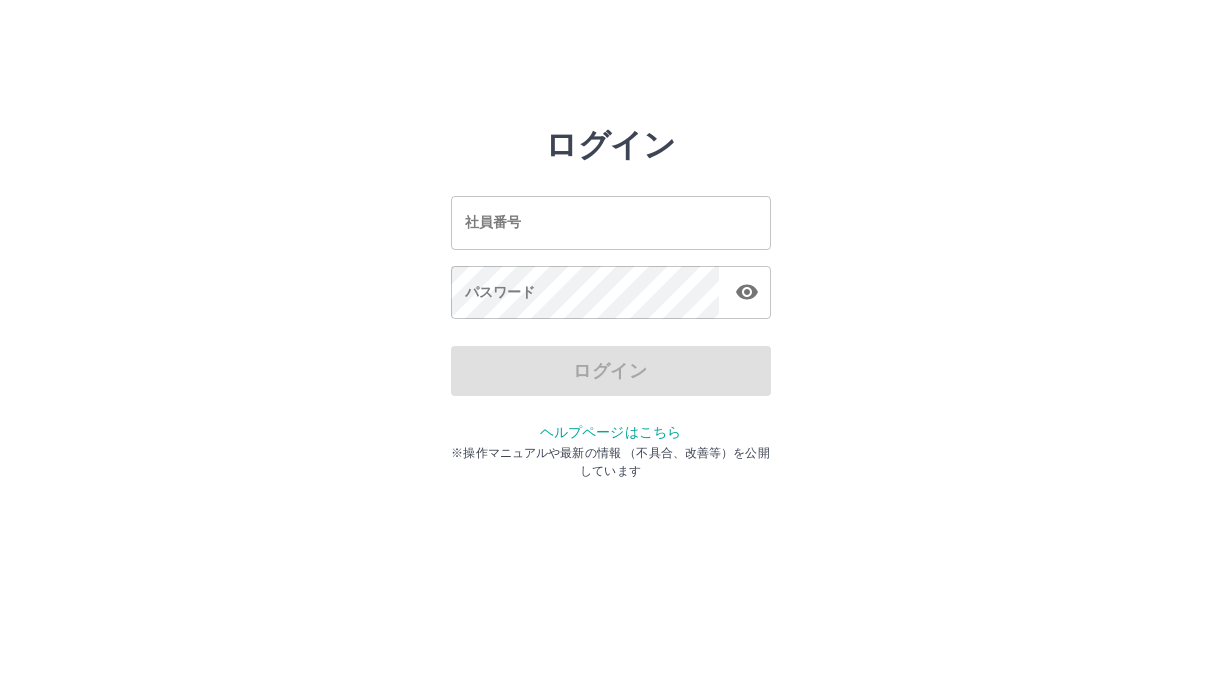 scroll, scrollTop: 0, scrollLeft: 0, axis: both 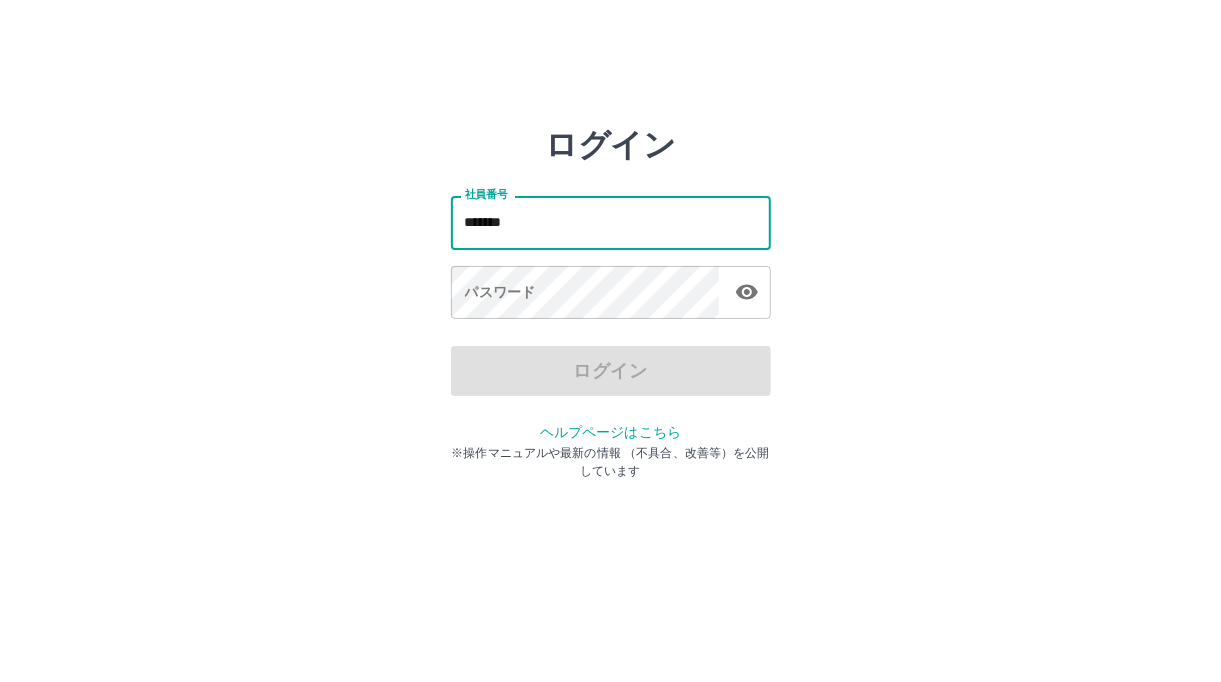 type on "*******" 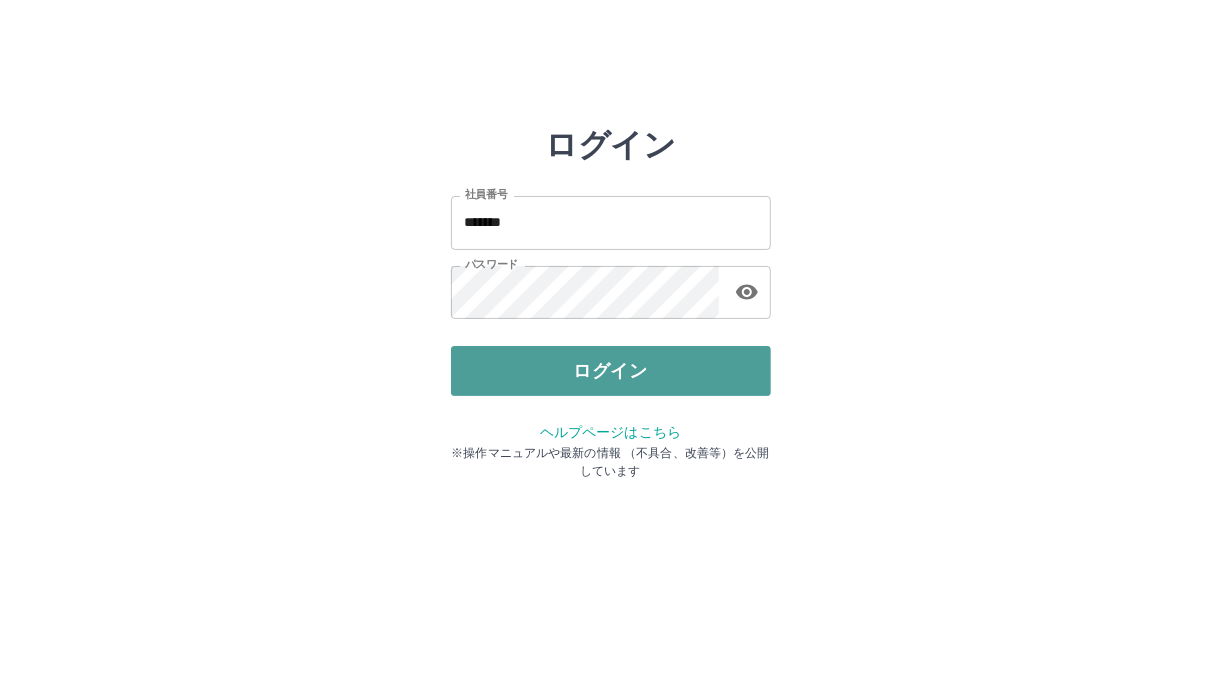 click on "ログイン" at bounding box center [611, 371] 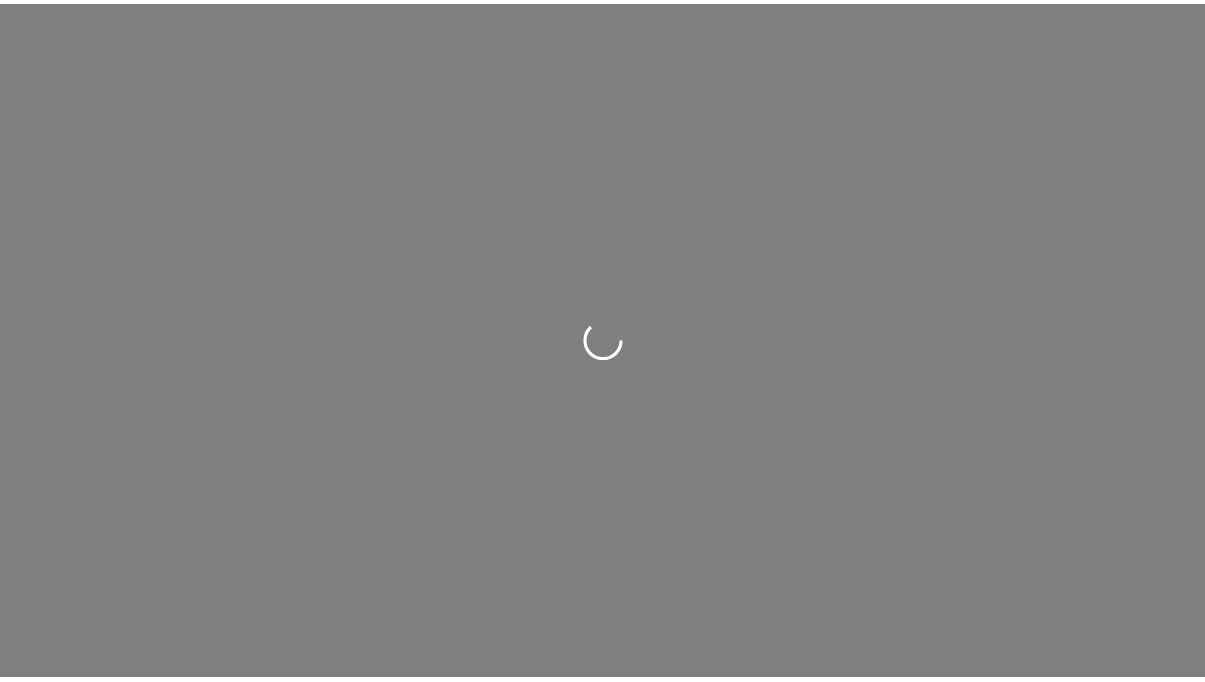 scroll, scrollTop: 0, scrollLeft: 0, axis: both 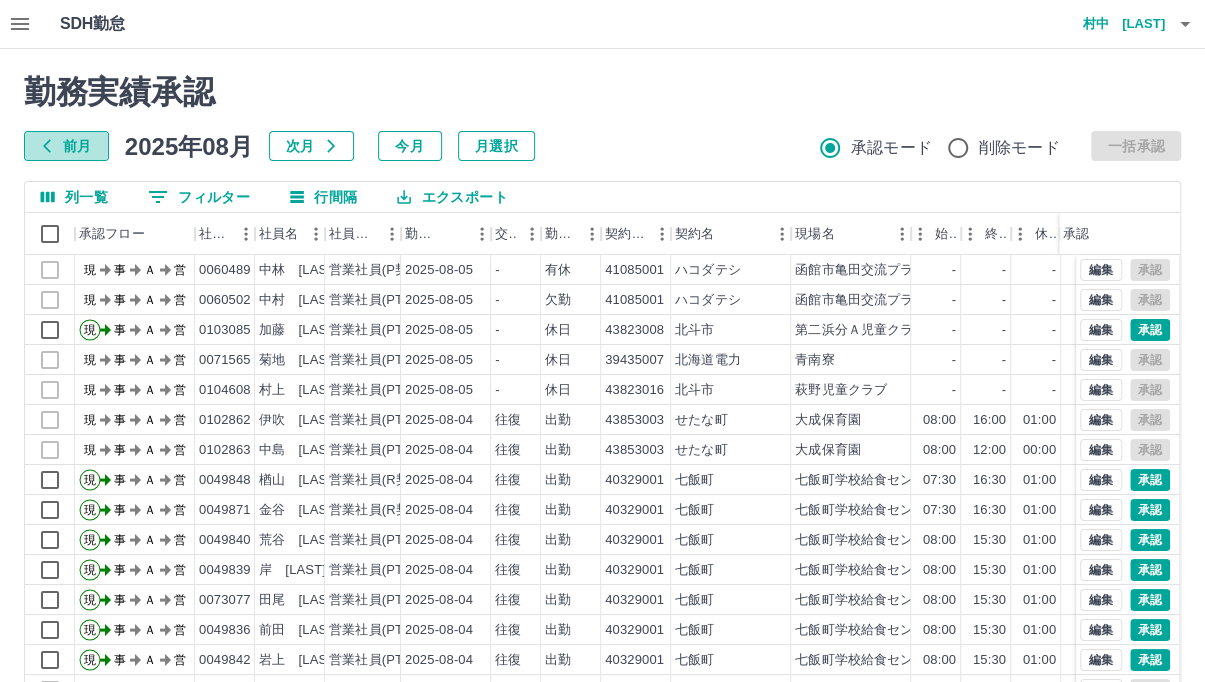 click on "前月" at bounding box center [66, 146] 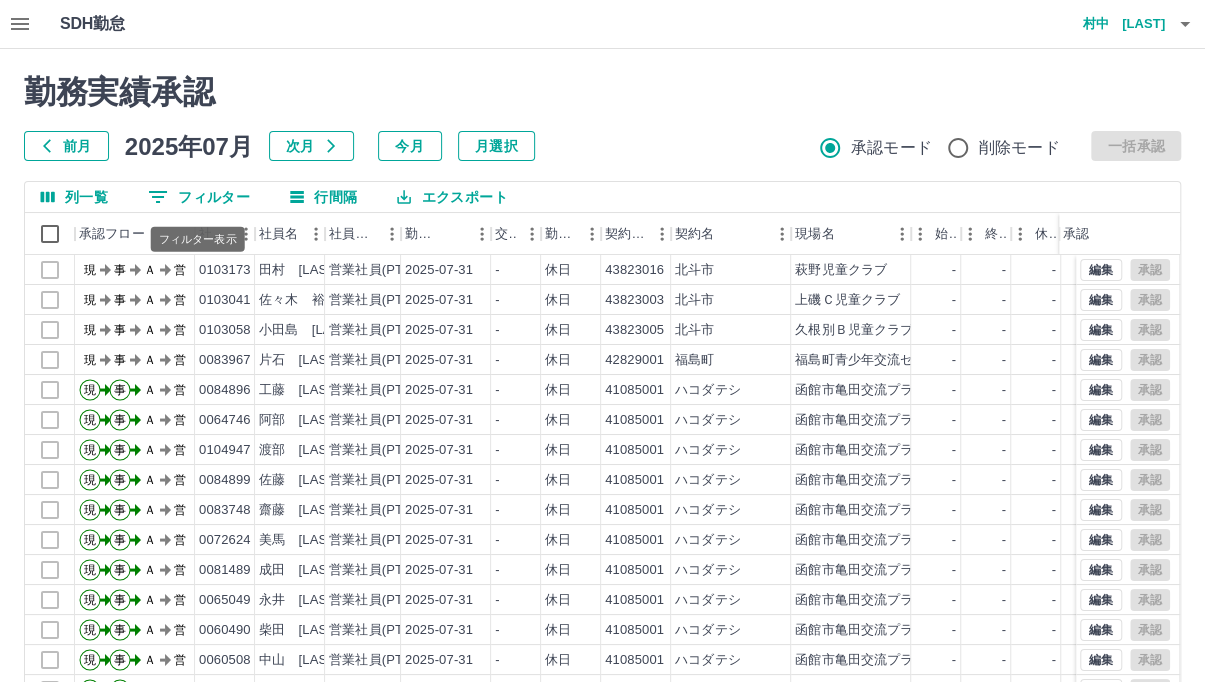 click on "0 フィルター" at bounding box center (199, 197) 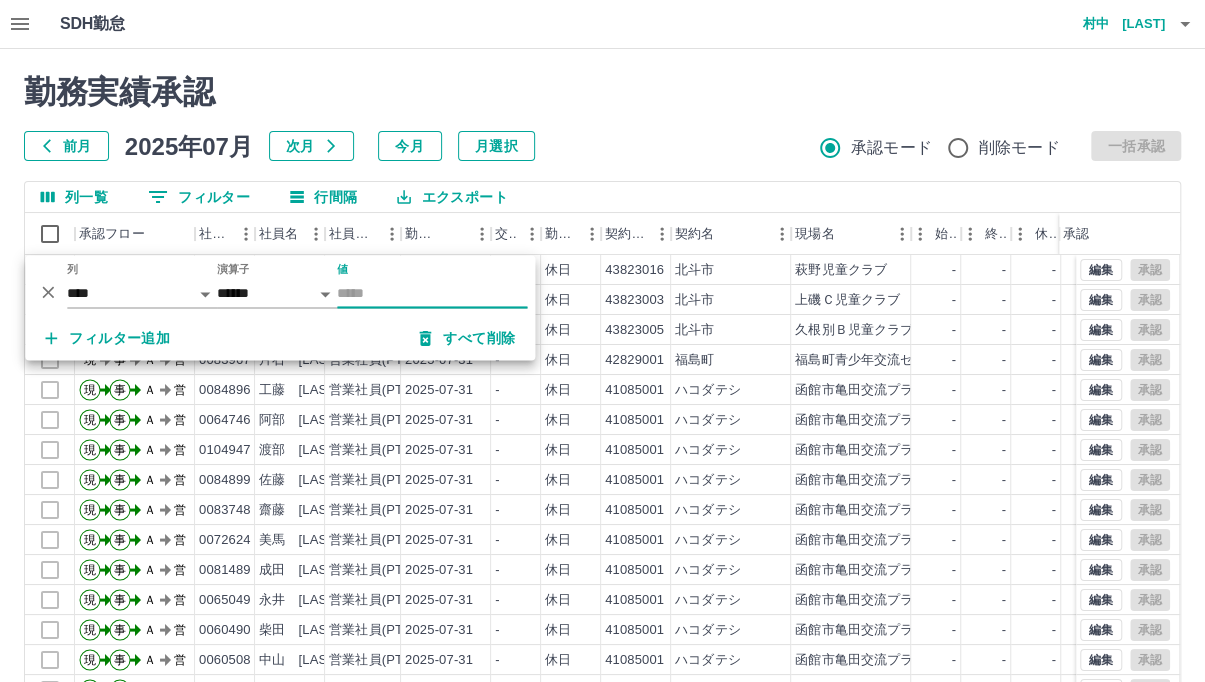 click on "値" at bounding box center [432, 293] 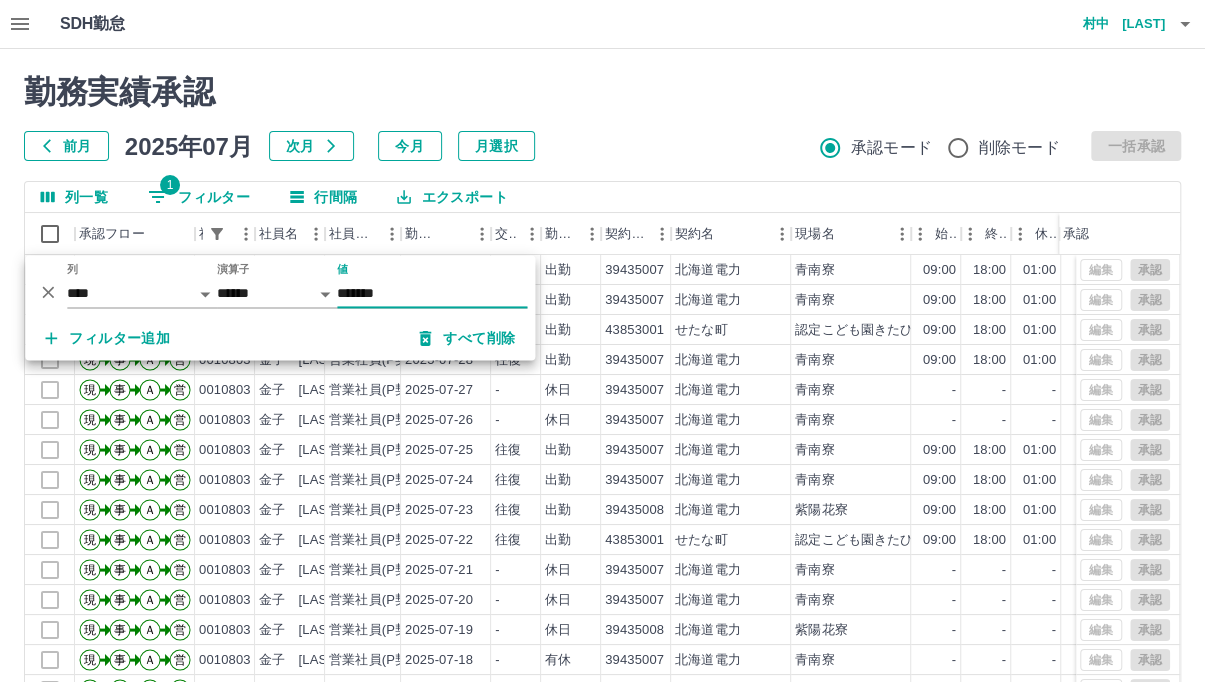 type on "*******" 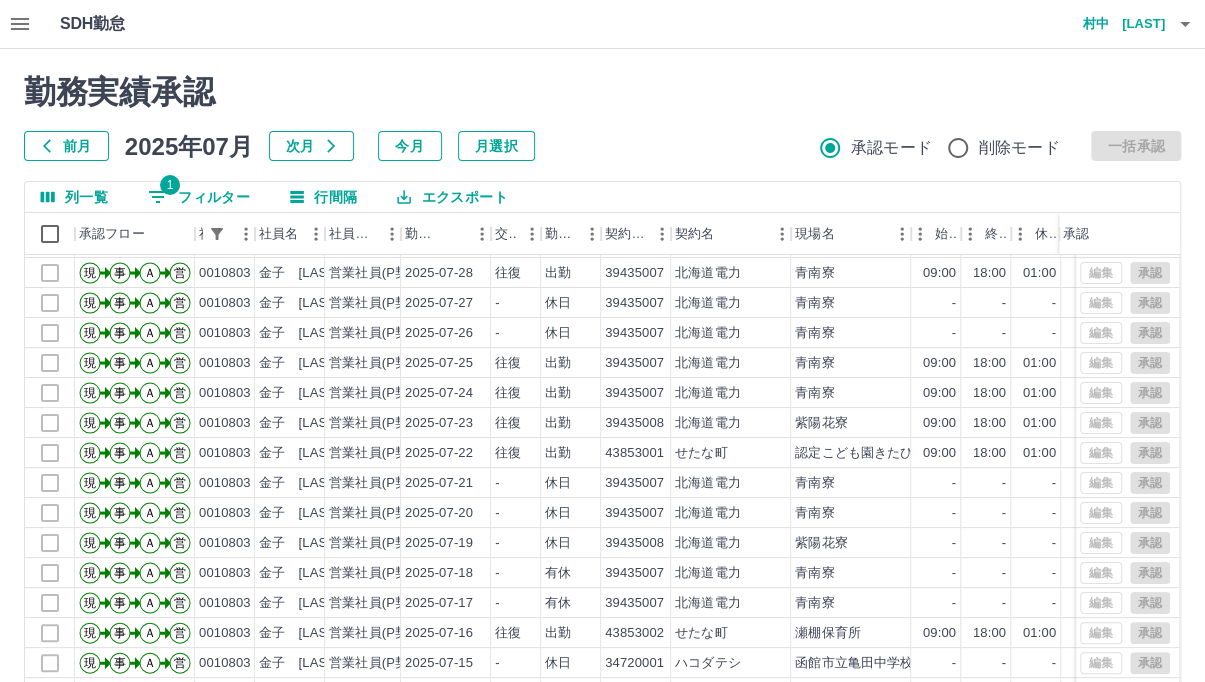 scroll, scrollTop: 103, scrollLeft: 0, axis: vertical 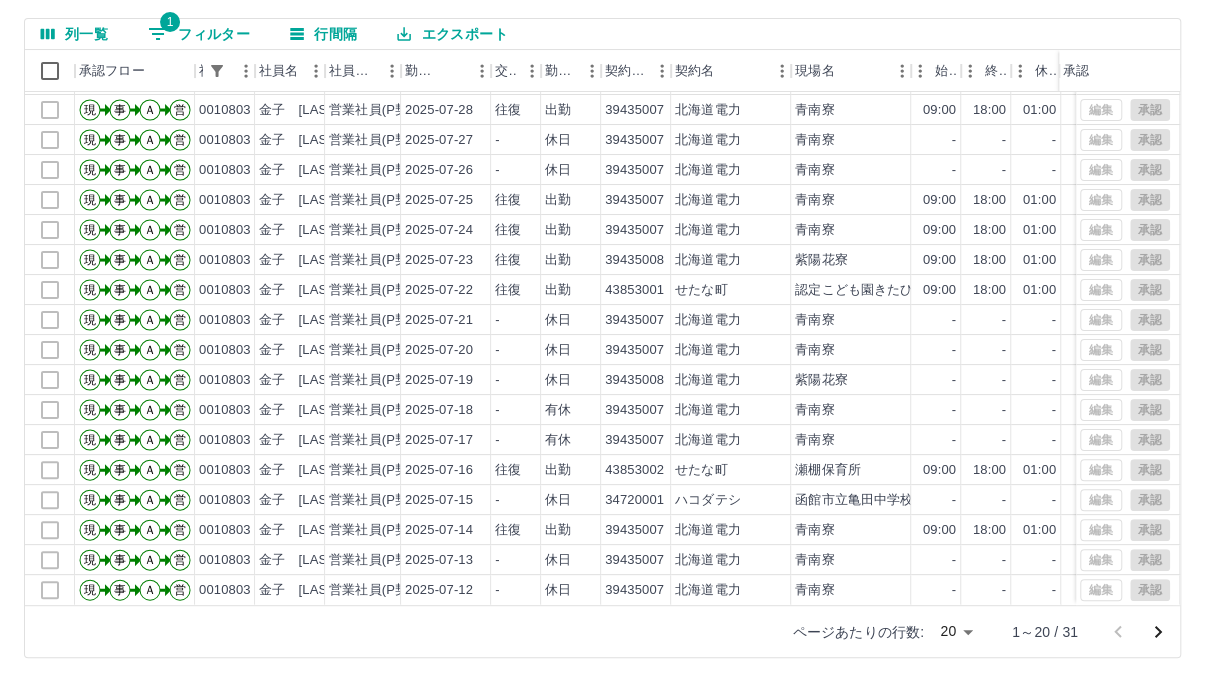 click on "SDH勤怠 村中　珠美 勤務実績承認 前月 2025年07月 次月 今月 月選択 承認モード 削除モード 一括承認 列一覧 1 フィルター 行間隔 エクスポート 承認フロー 社員番号 社員名 社員区分 勤務日 交通費 勤務区分 契約コード 契約名 現場名 始業 終業 休憩 所定開始 所定終業 所定休憩 拘束 勤務 承認 現 事 Ａ 営 0010803 金子　和枝 営業社員(P契約) 2025-07-30 往復 出勤 39435007 北海道電力 青南寮 09:00 18:00 01:00 09:00 18:00 01:00 09:00 08:00 現 事 Ａ 営 0010803 金子　和枝 営業社員(P契約) 2025-07-29 往復 出勤 43853001 せたな町 認定こども園きたひやま 09:00 18:00 01:00 09:00 18:00 01:00 09:00 08:00 現 事 Ａ 営 0010803 金子　和枝 営業社員(P契約) 2025-07-28 往復 出勤 39435007 北海道電力 青南寮 09:00 18:00 01:00 09:00 18:00 01:00 09:00 08:00 現 事 Ａ 営 0010803 金子　和枝 営業社員(P契約) 2025-07-27  -  休日 39435007 - - - -" at bounding box center (602, 259) 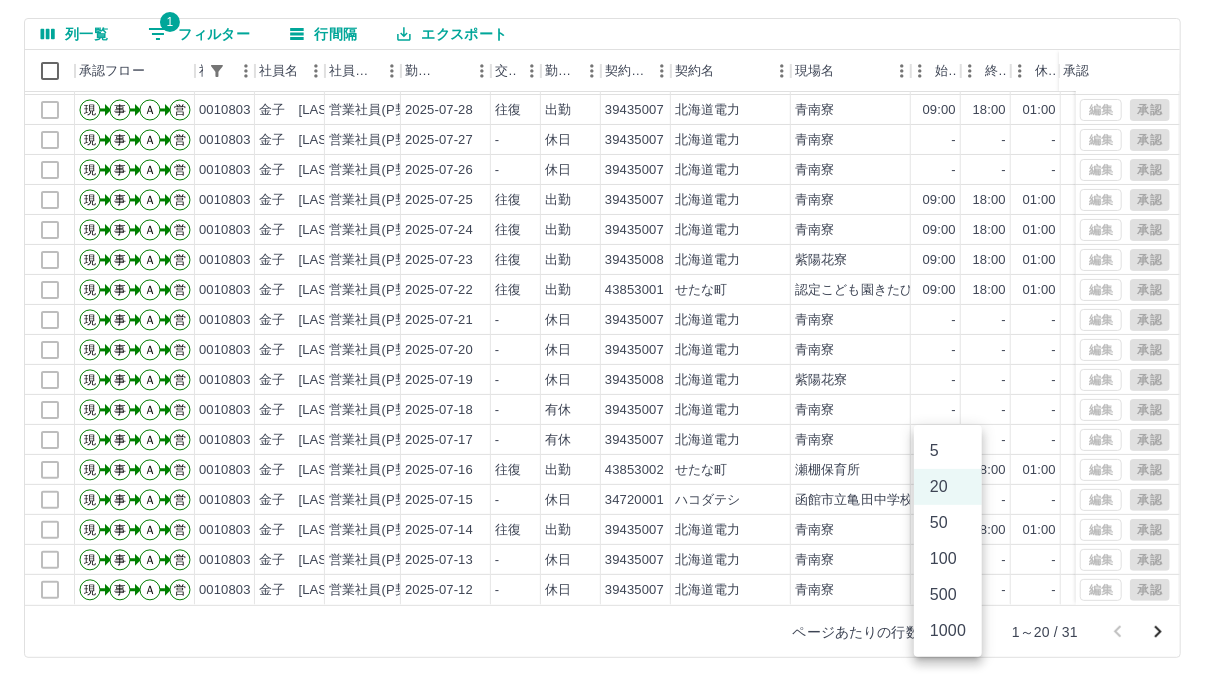 click on "50" at bounding box center (948, 523) 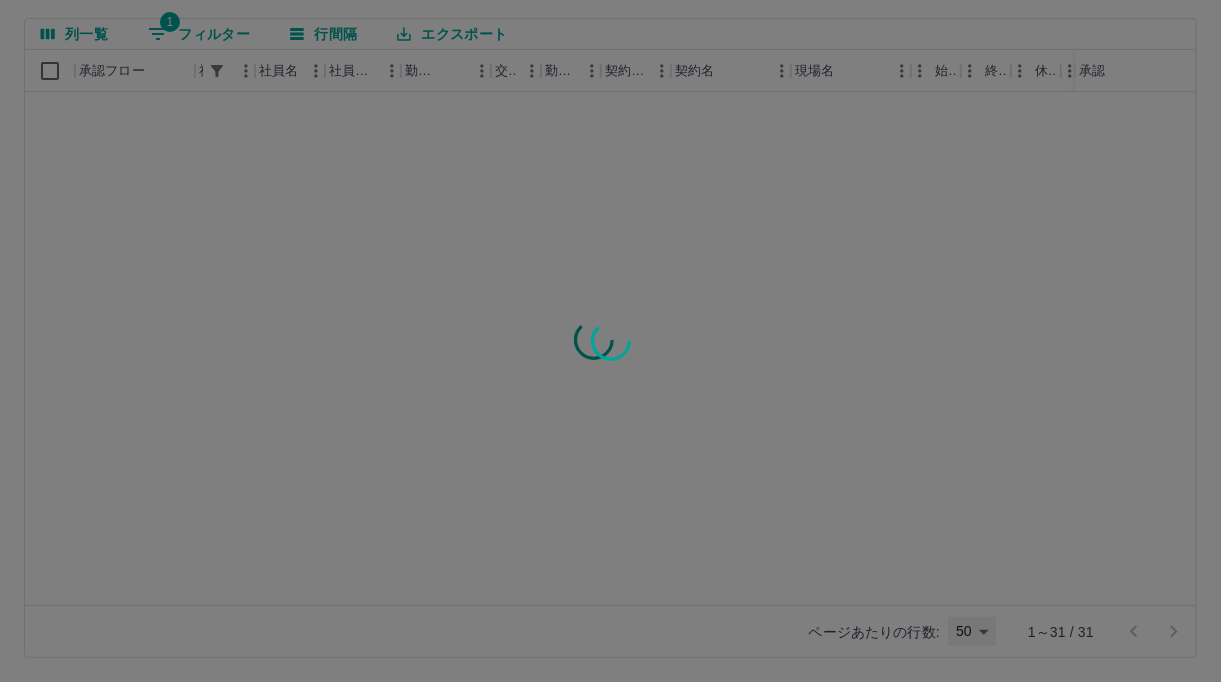 type on "**" 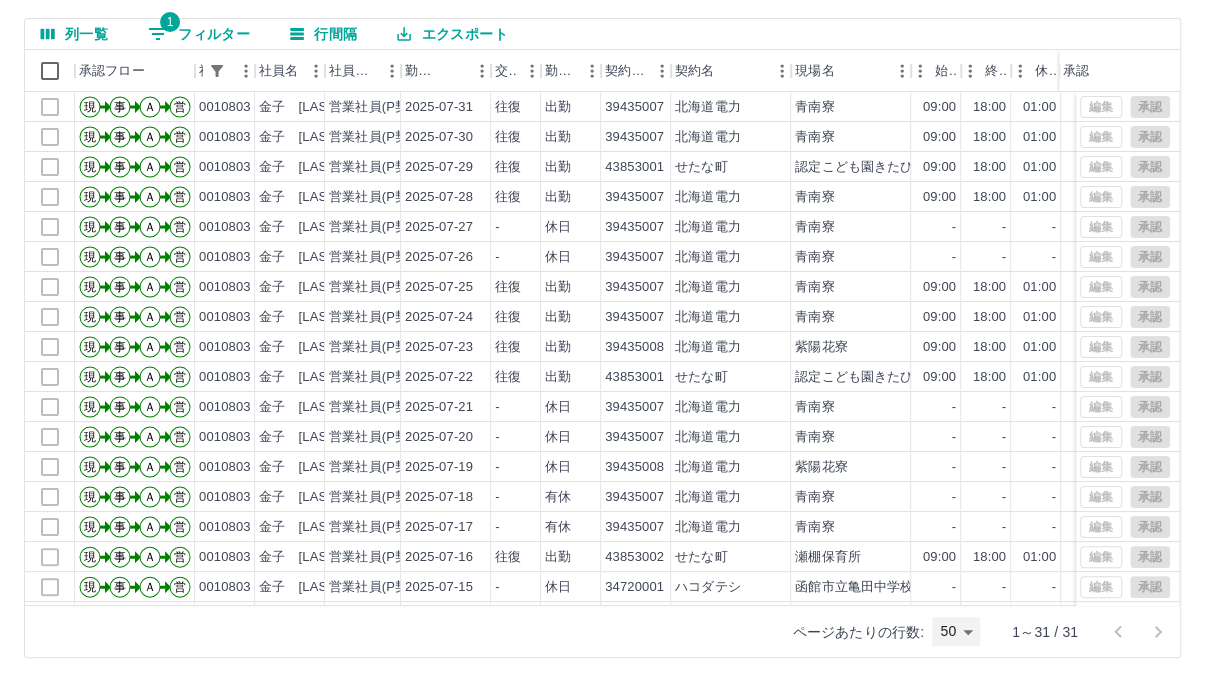 scroll, scrollTop: 0, scrollLeft: 0, axis: both 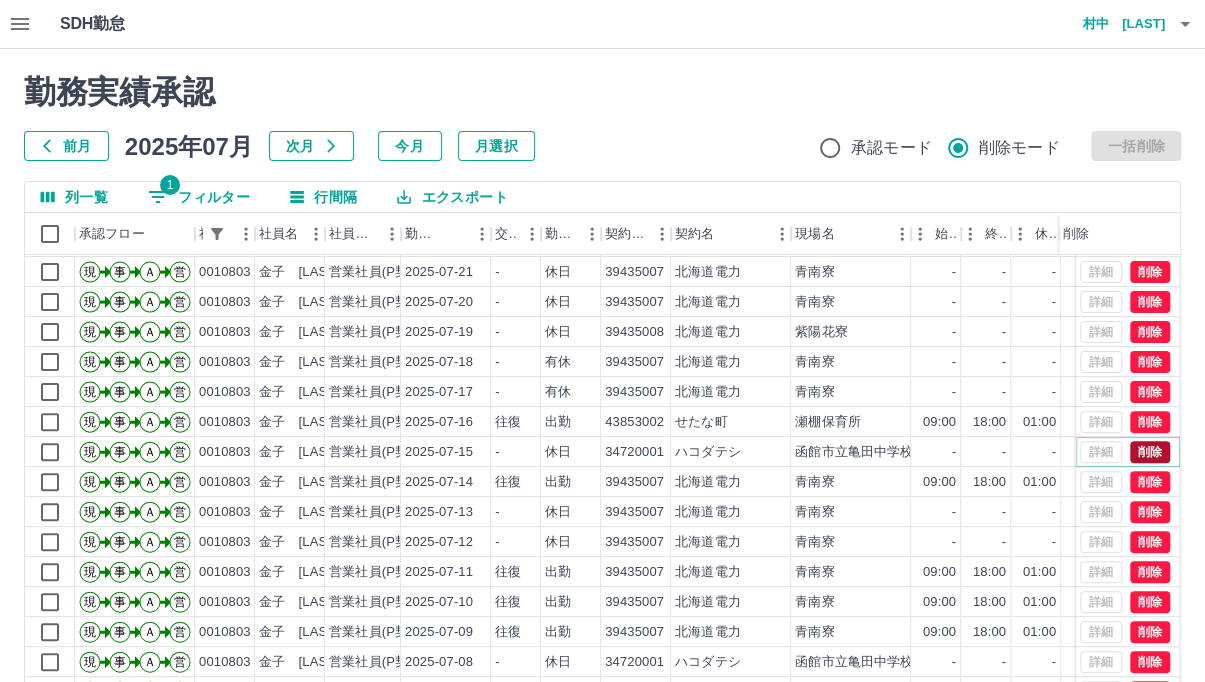 click on "削除" at bounding box center (1150, 452) 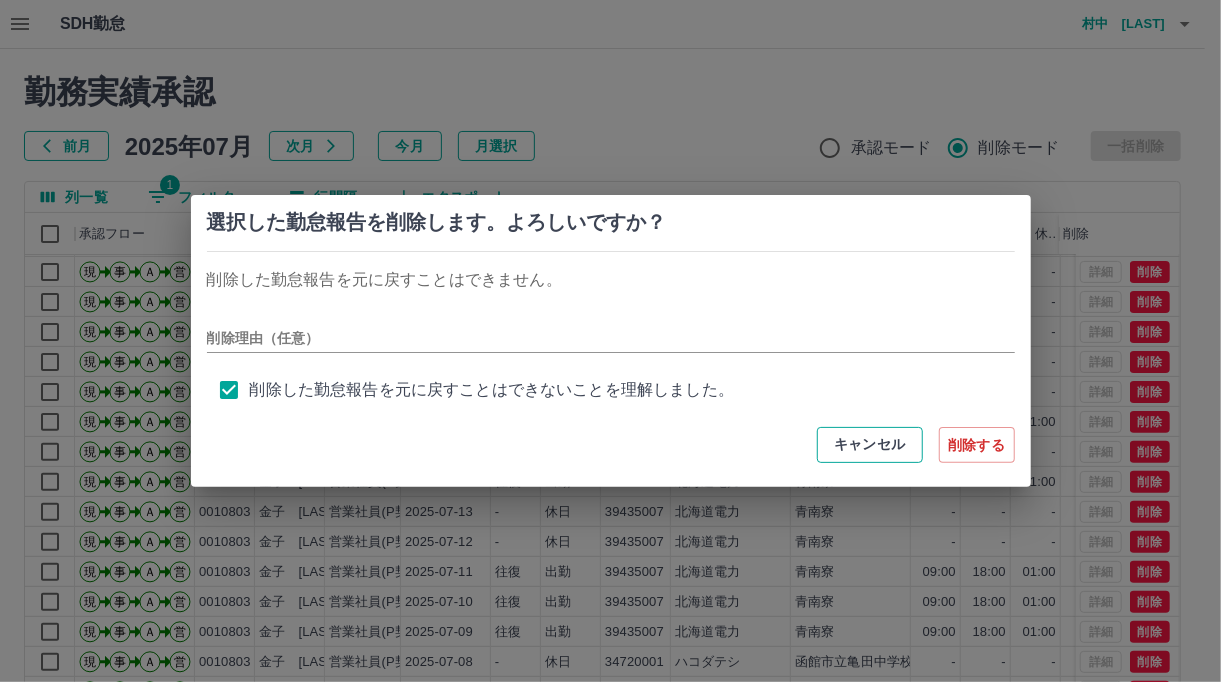 click on "キャンセル" at bounding box center (870, 445) 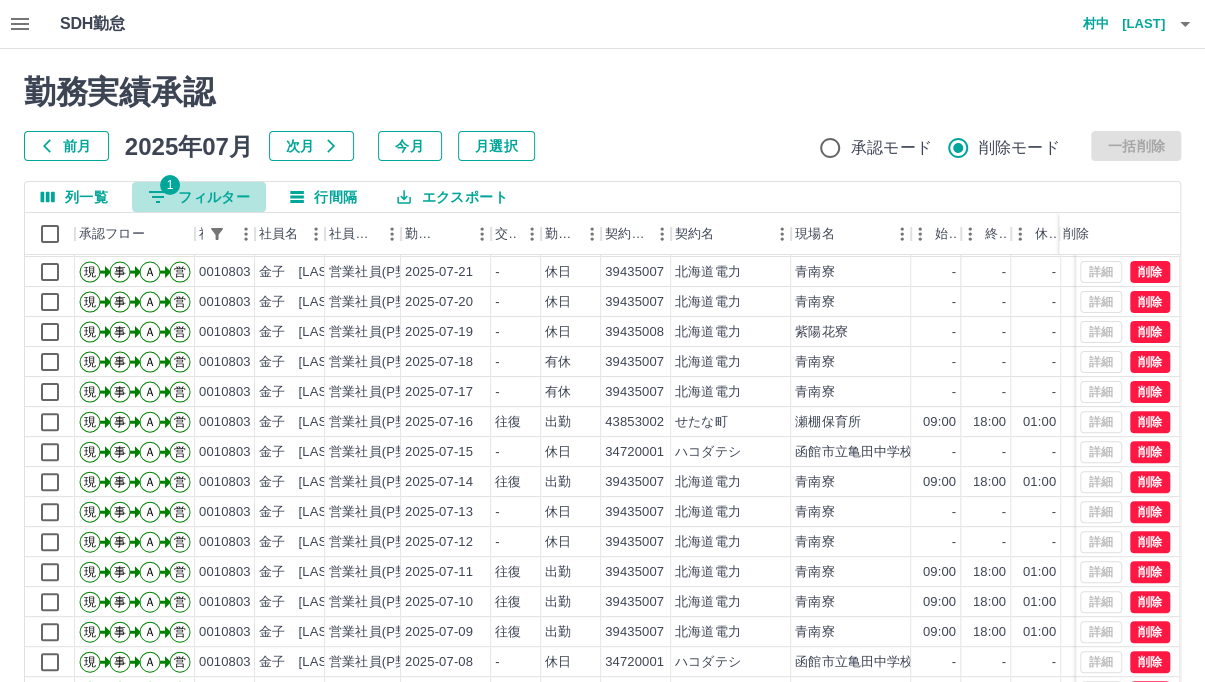 click on "1 フィルター" at bounding box center [199, 197] 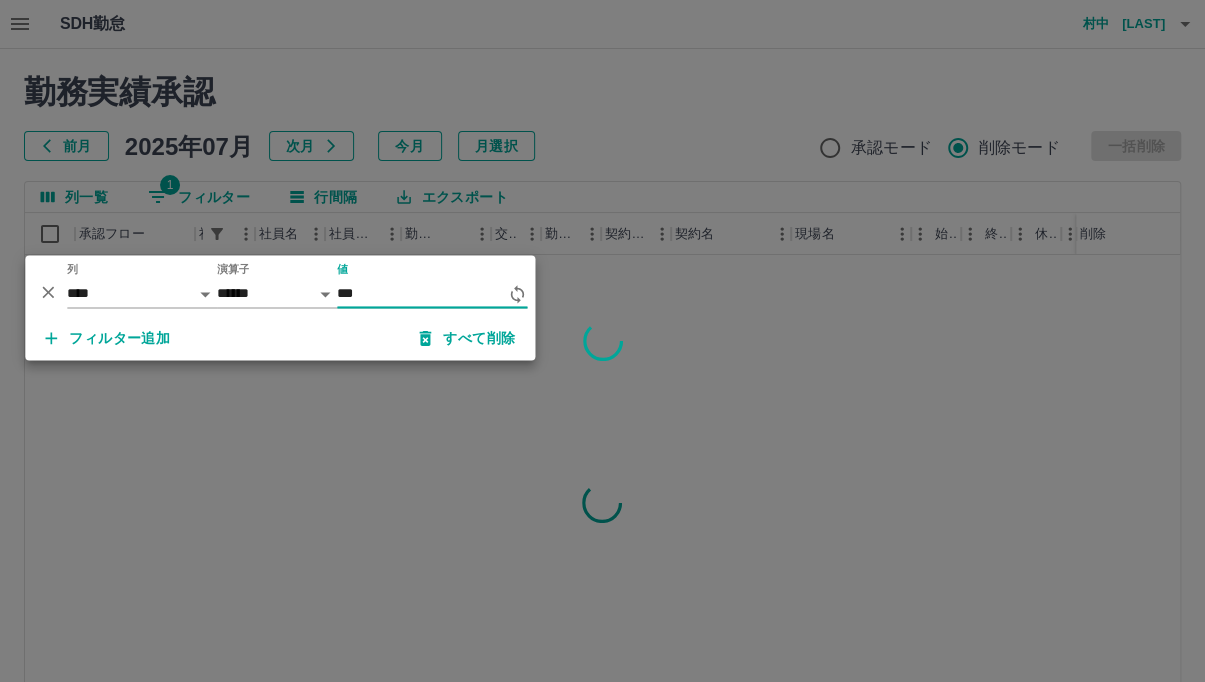 scroll, scrollTop: 0, scrollLeft: 0, axis: both 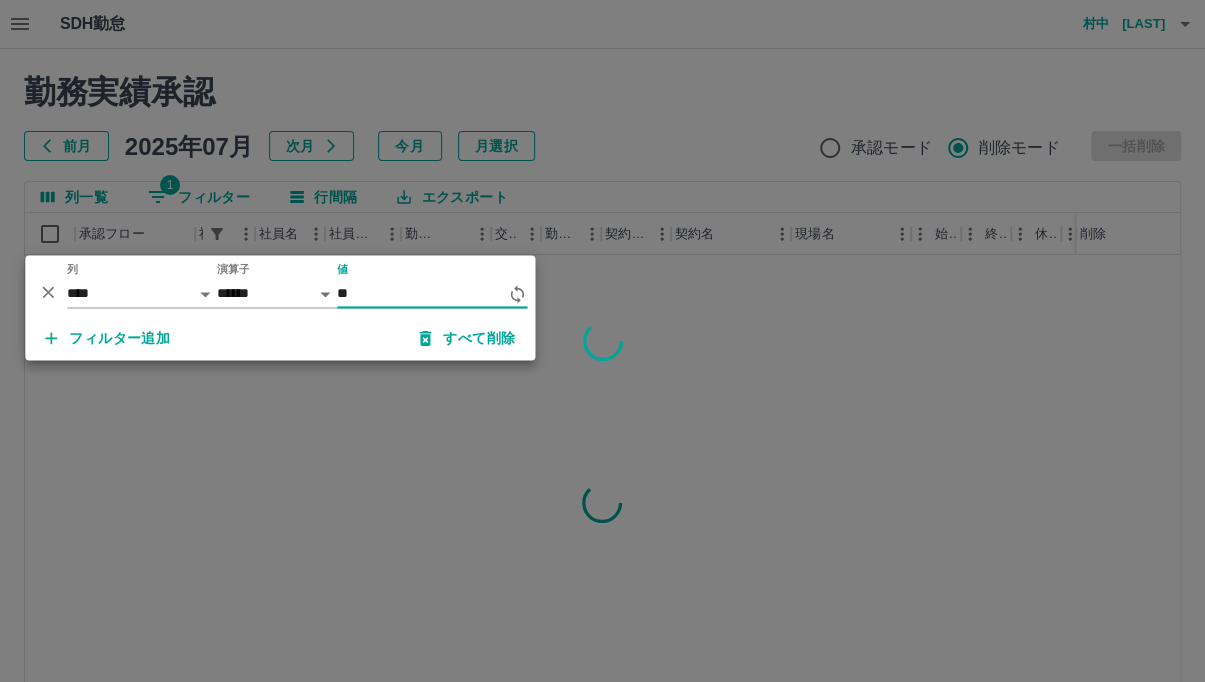 type on "*" 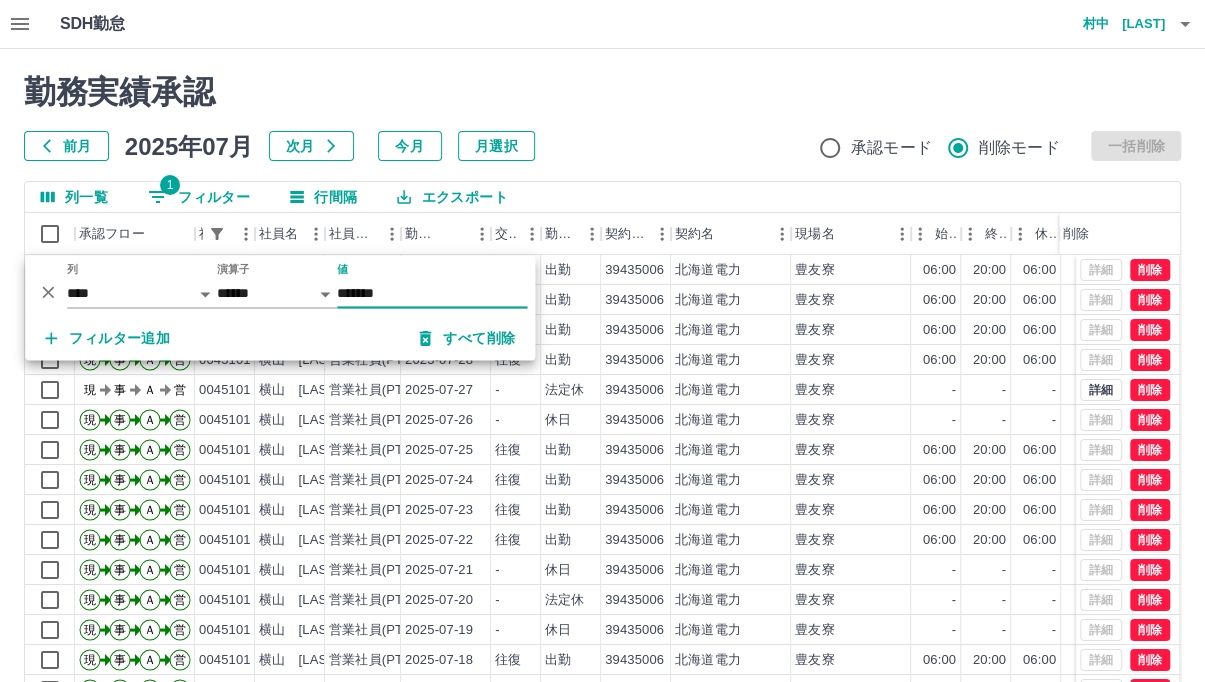 type on "*******" 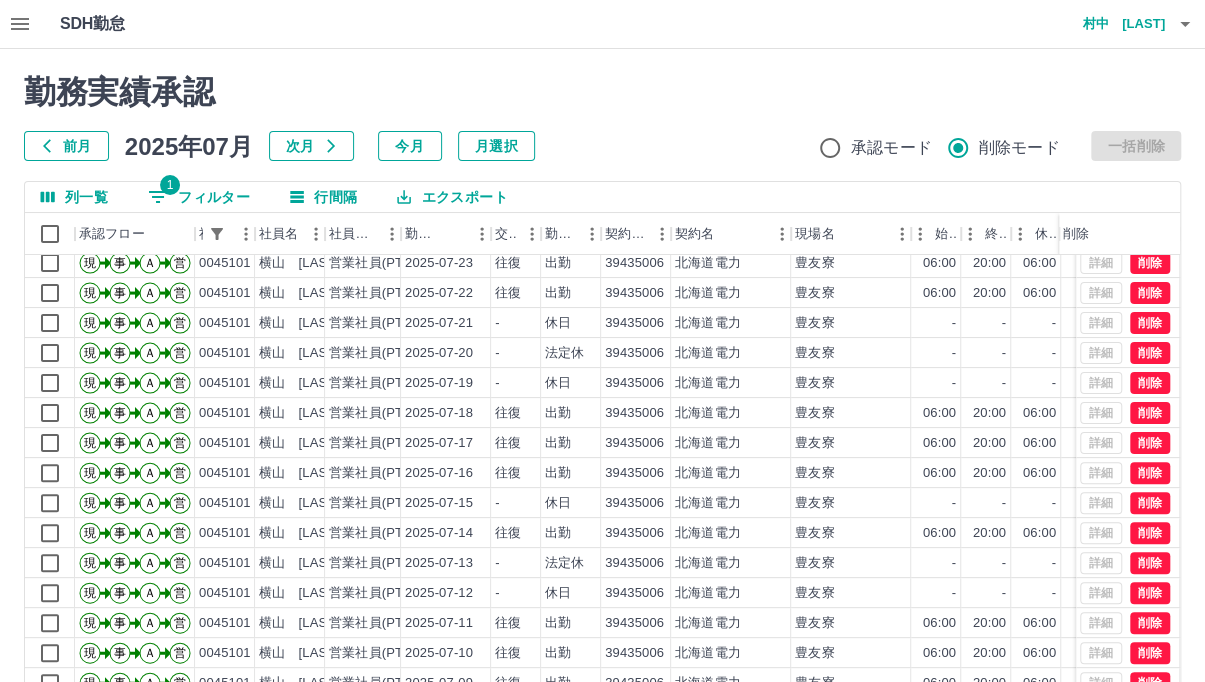 scroll, scrollTop: 248, scrollLeft: 0, axis: vertical 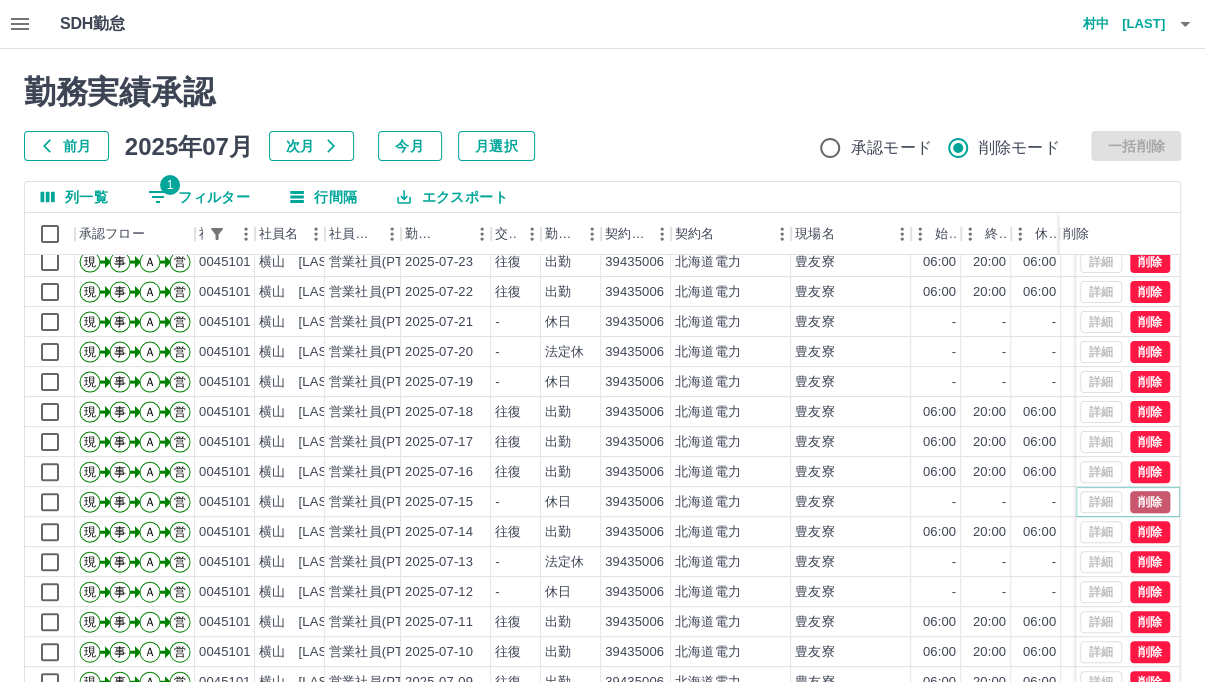 click on "削除" at bounding box center [1150, 502] 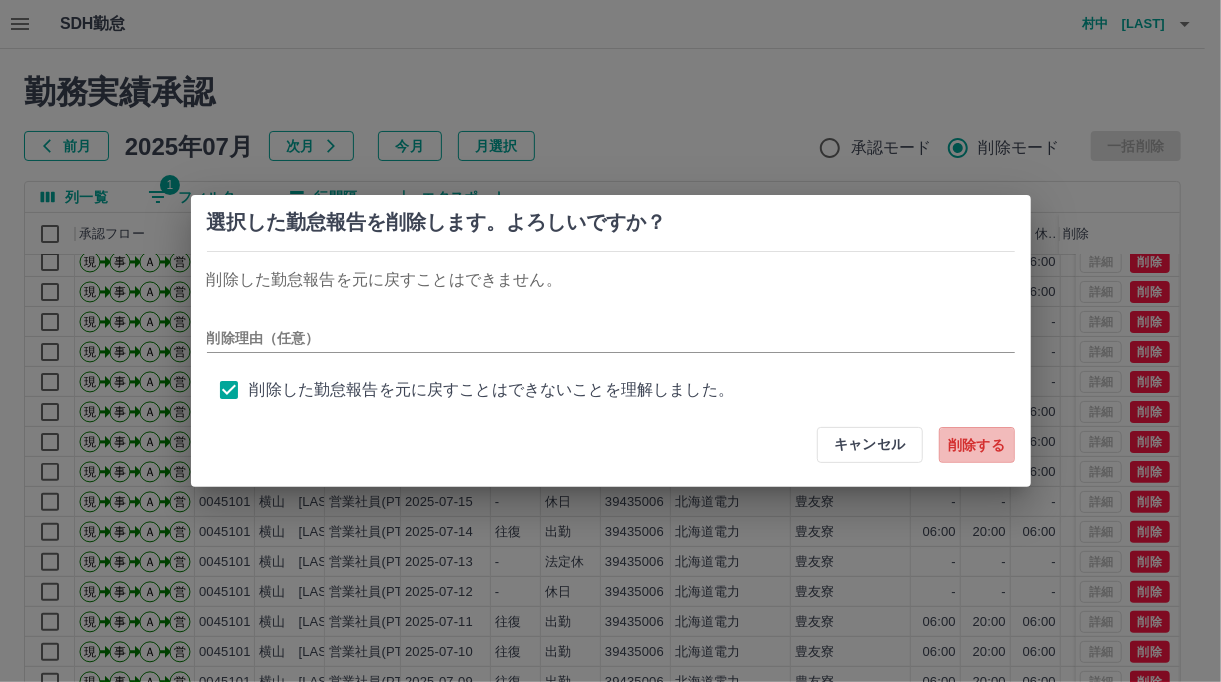click on "削除する" at bounding box center [977, 445] 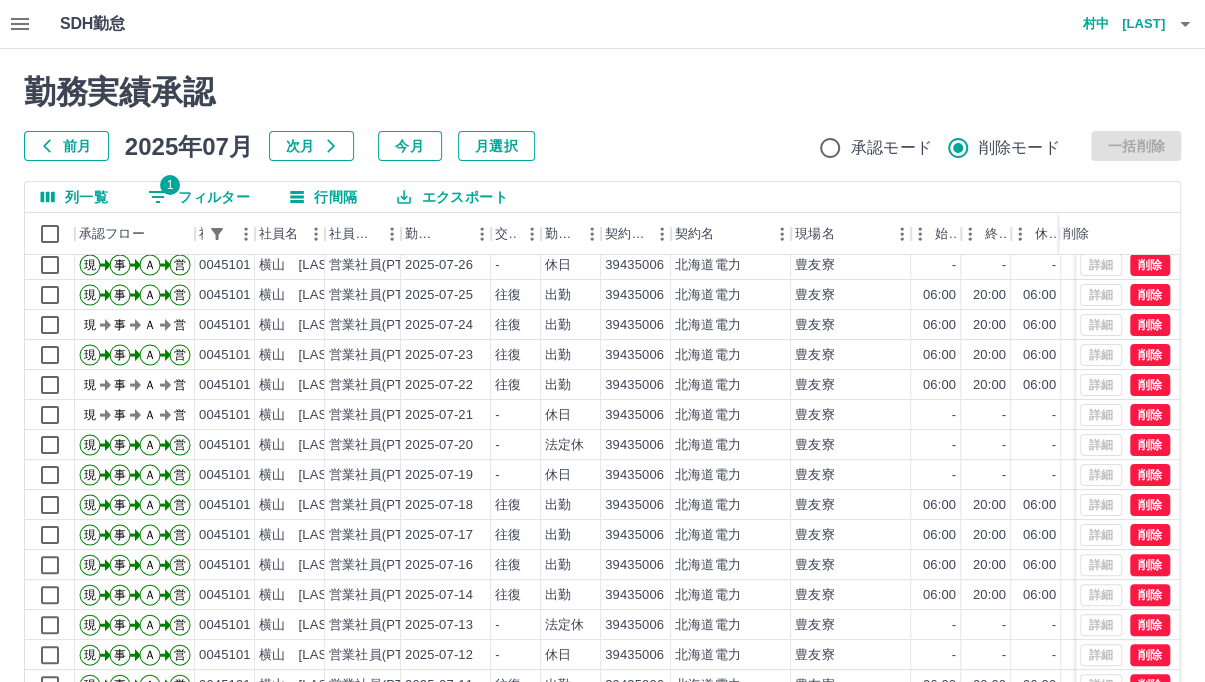 scroll, scrollTop: 0, scrollLeft: 0, axis: both 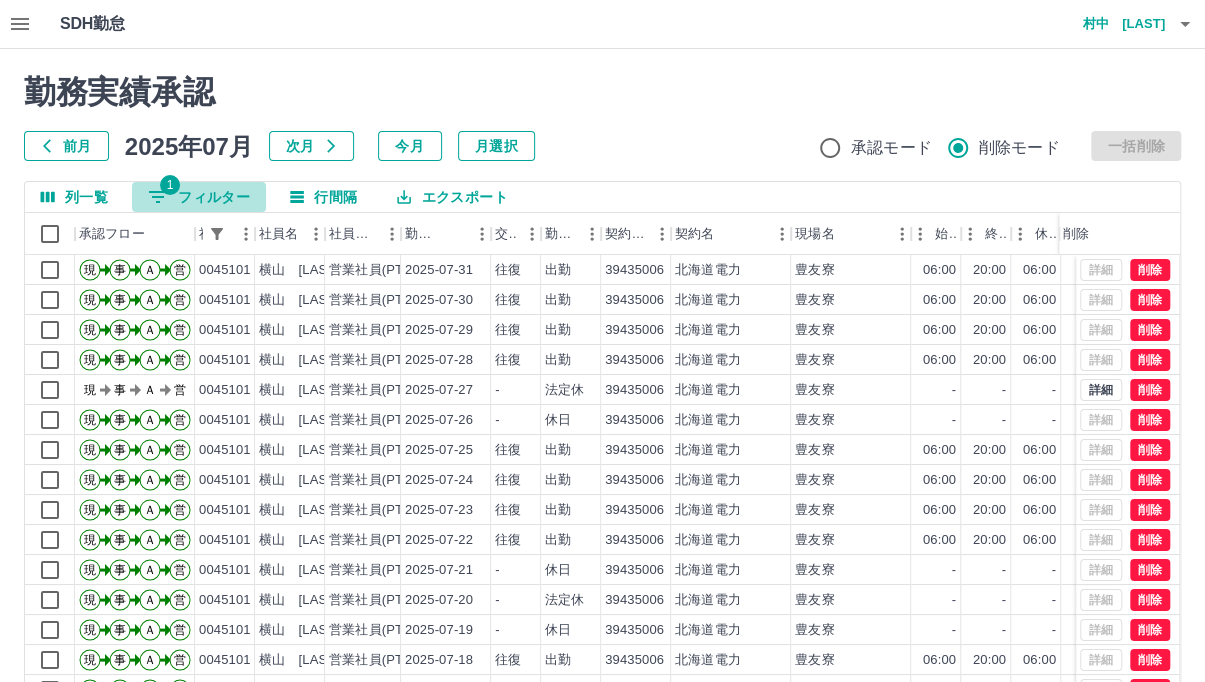 click on "1 フィルター" at bounding box center [199, 197] 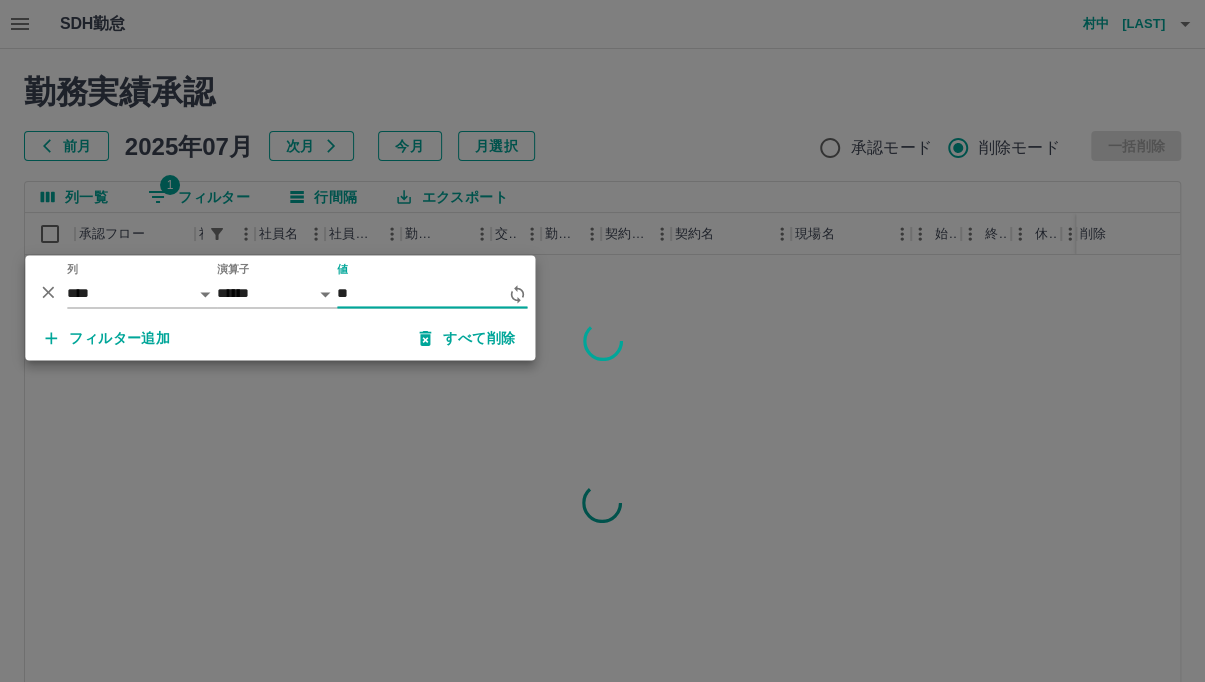 type on "*" 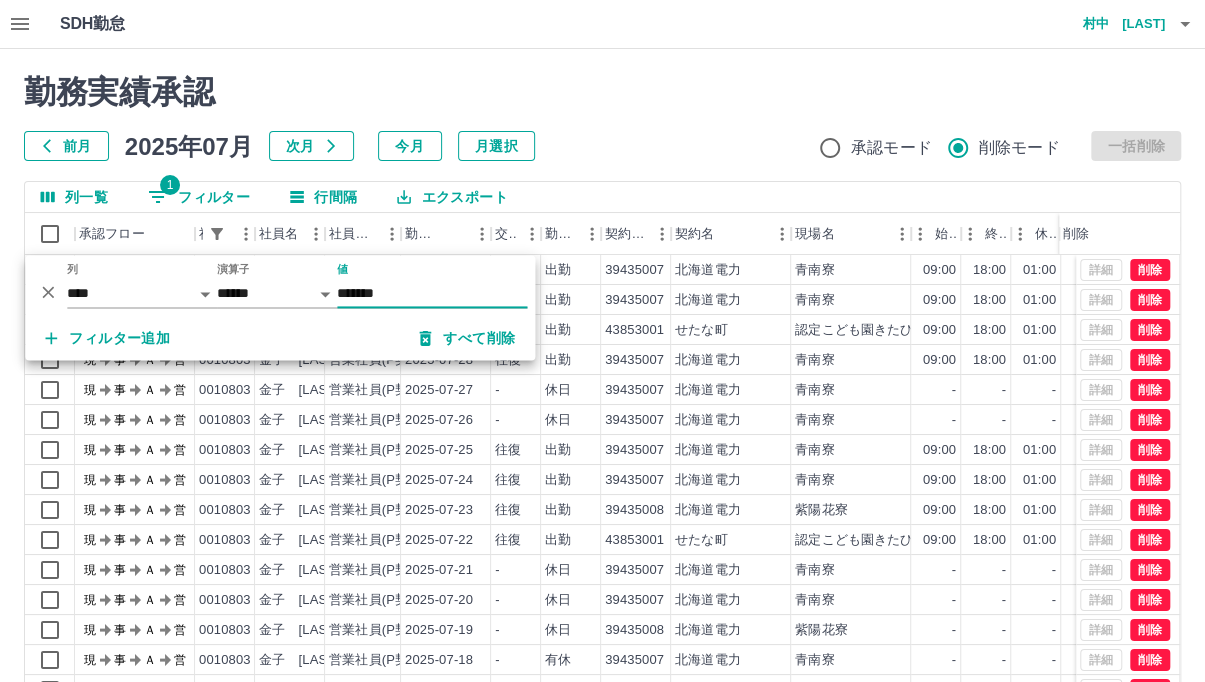 type on "*******" 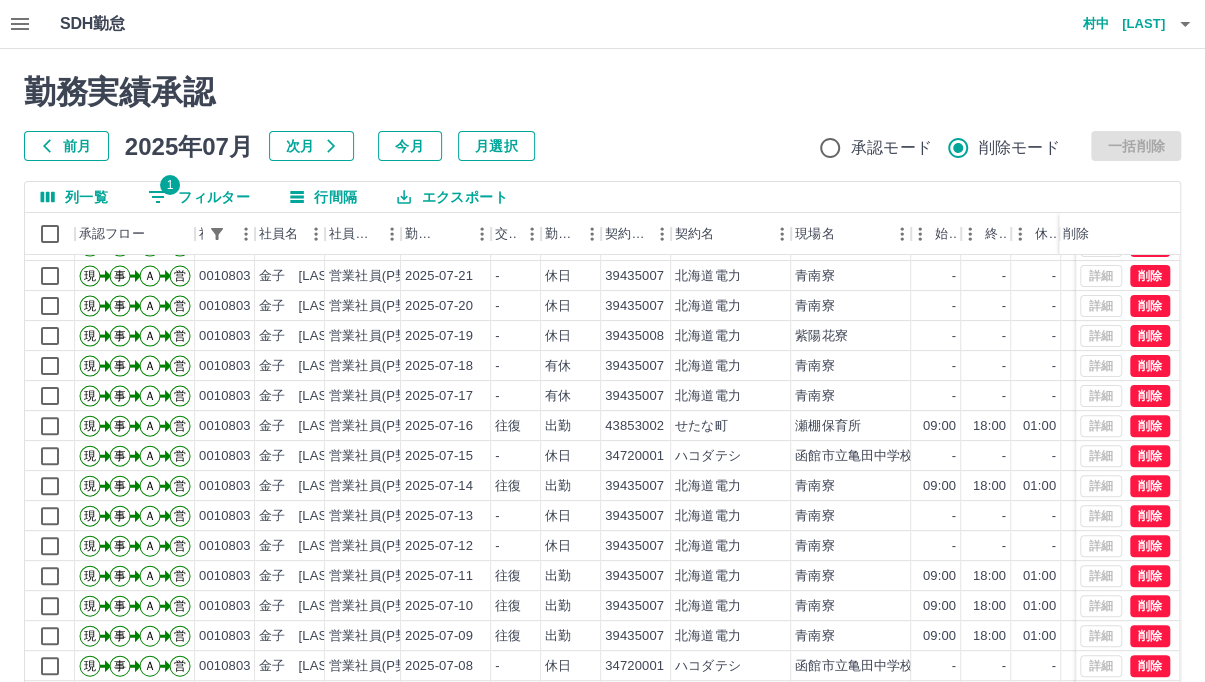 scroll, scrollTop: 298, scrollLeft: 0, axis: vertical 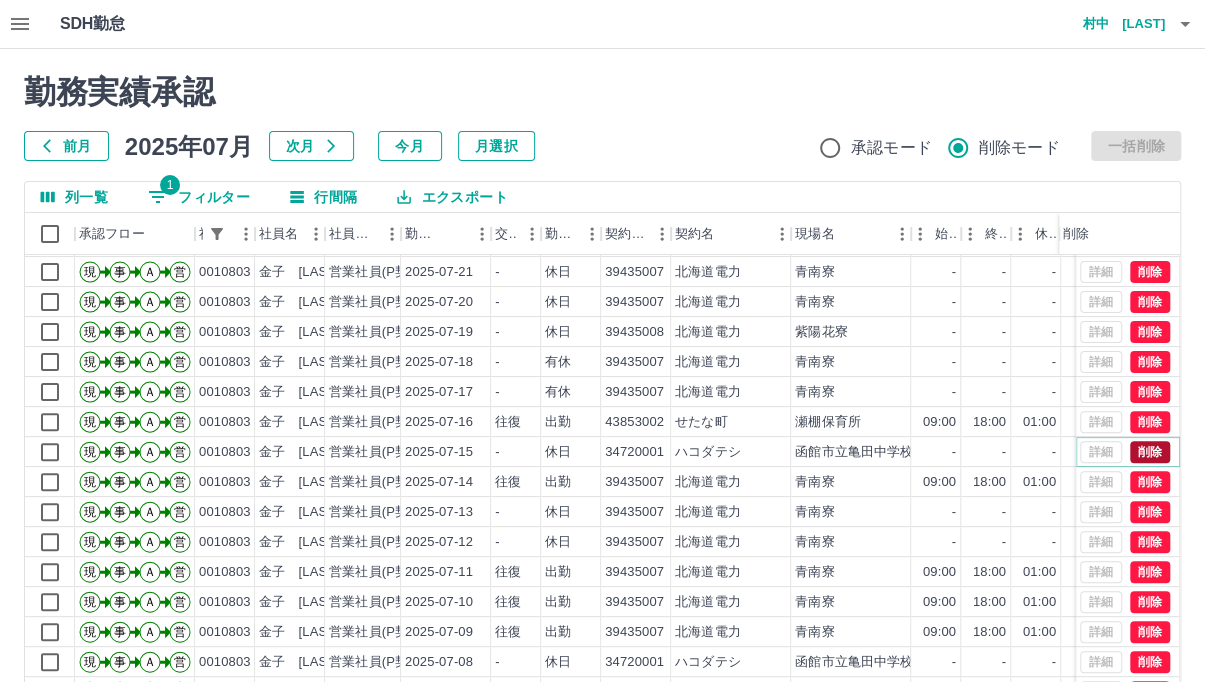 click on "削除" at bounding box center [1150, 452] 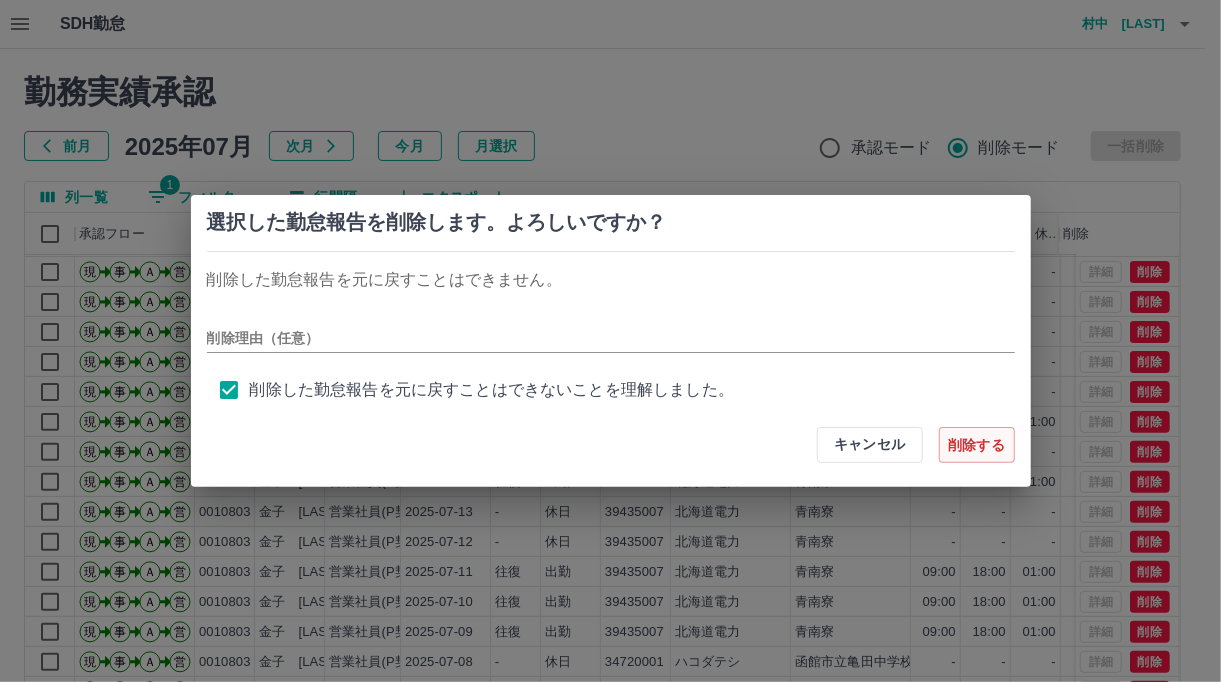click on "削除する" at bounding box center [977, 445] 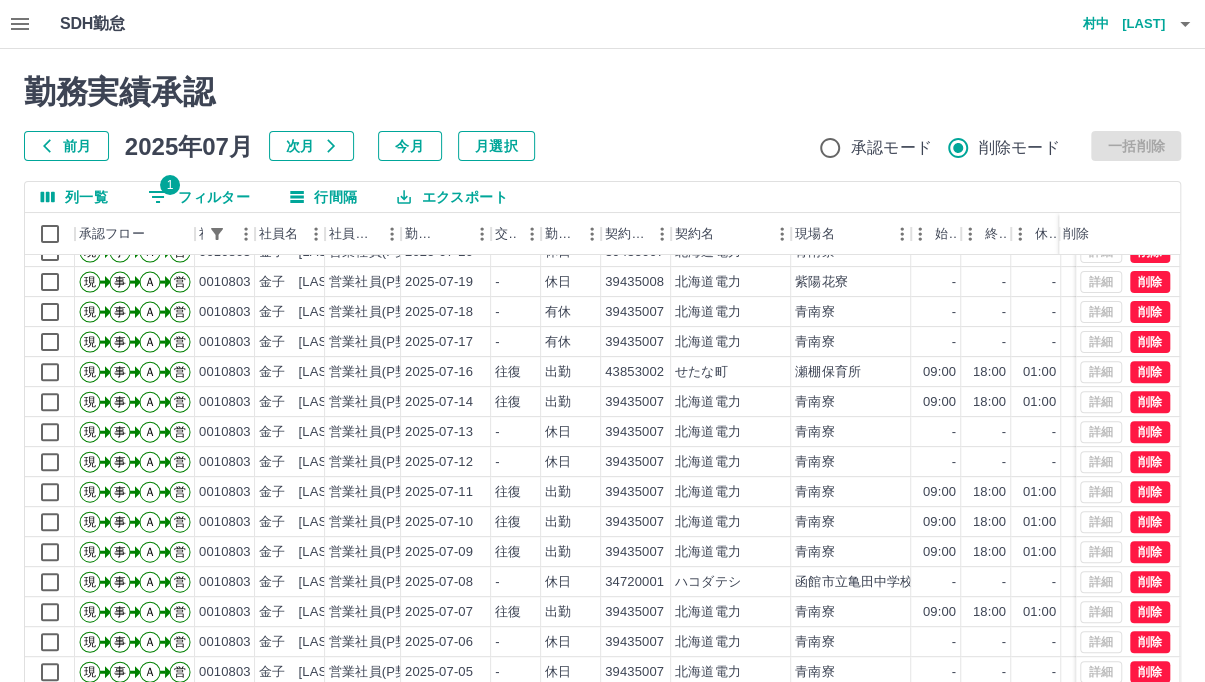 scroll, scrollTop: 397, scrollLeft: 0, axis: vertical 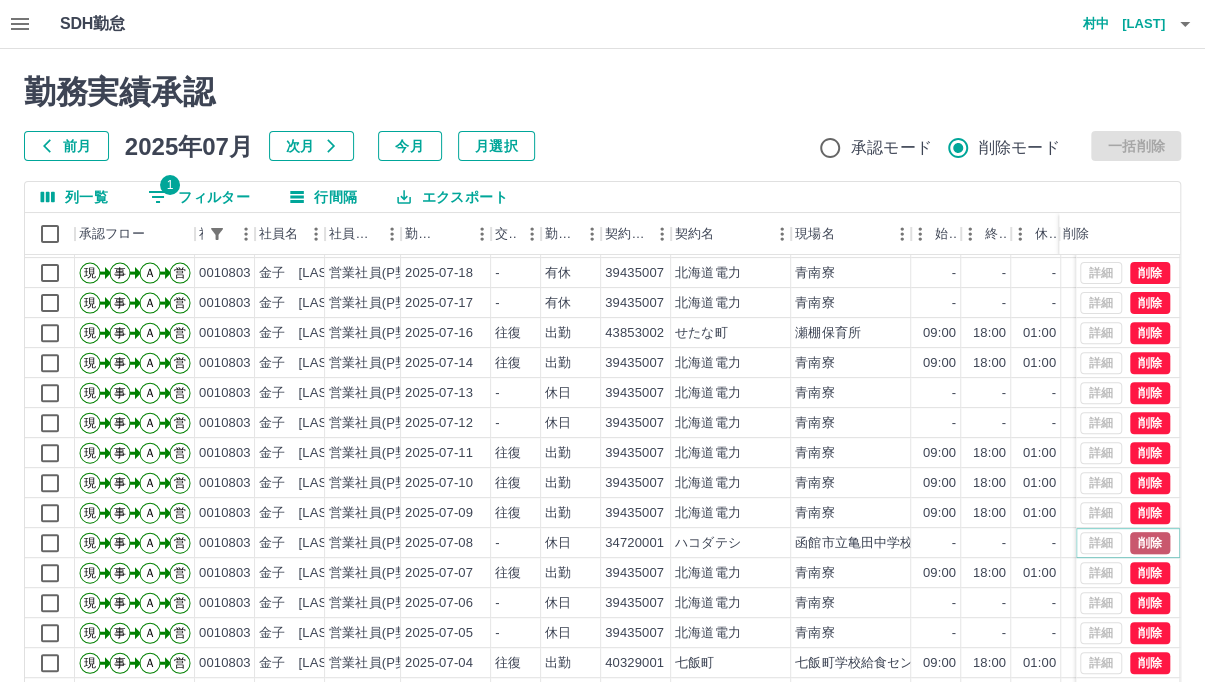 click on "削除" at bounding box center [1150, 543] 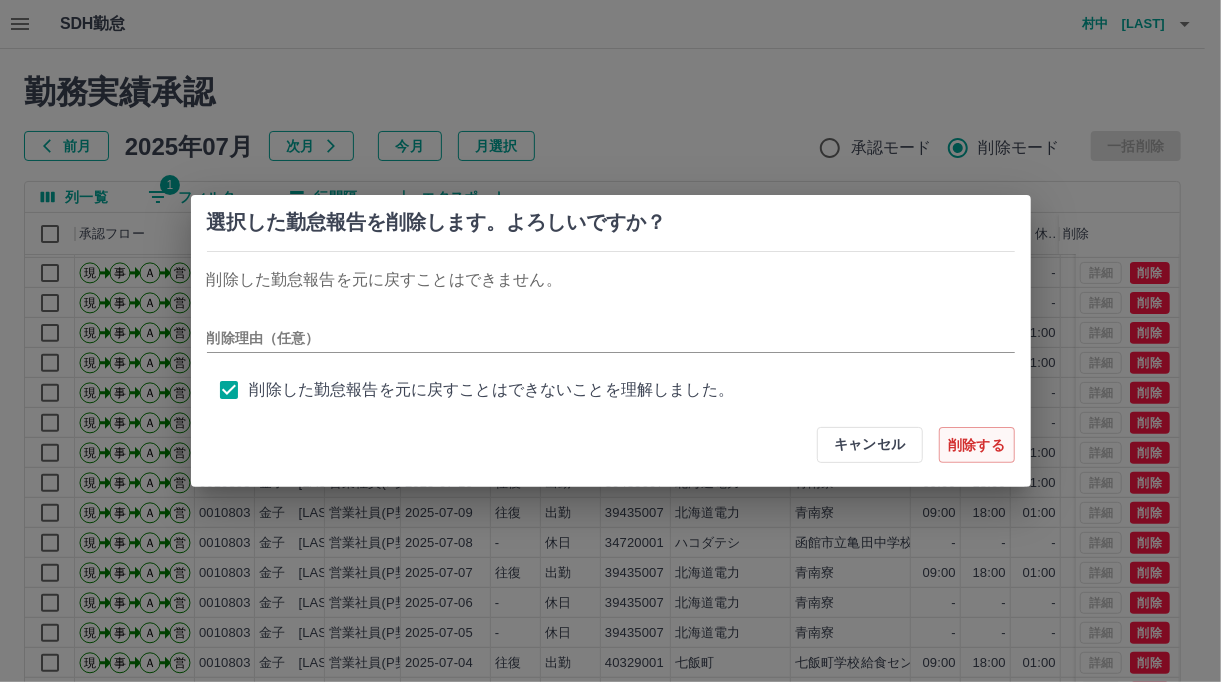 click on "削除する" at bounding box center [977, 445] 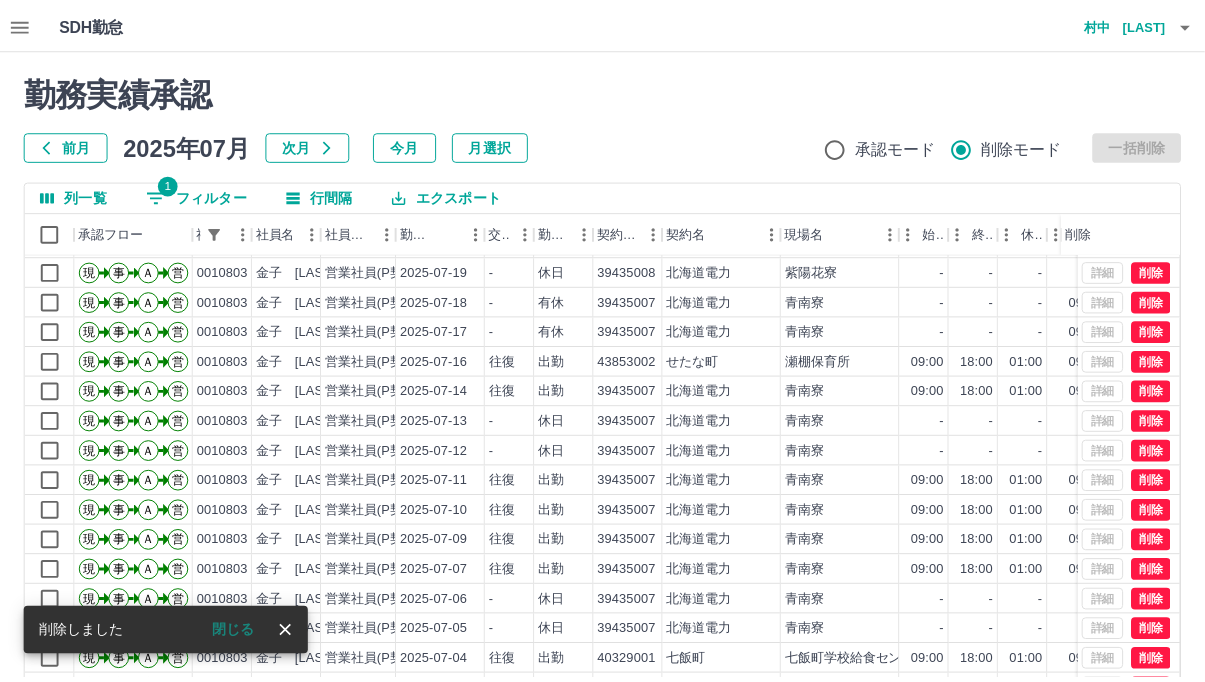scroll, scrollTop: 373, scrollLeft: 0, axis: vertical 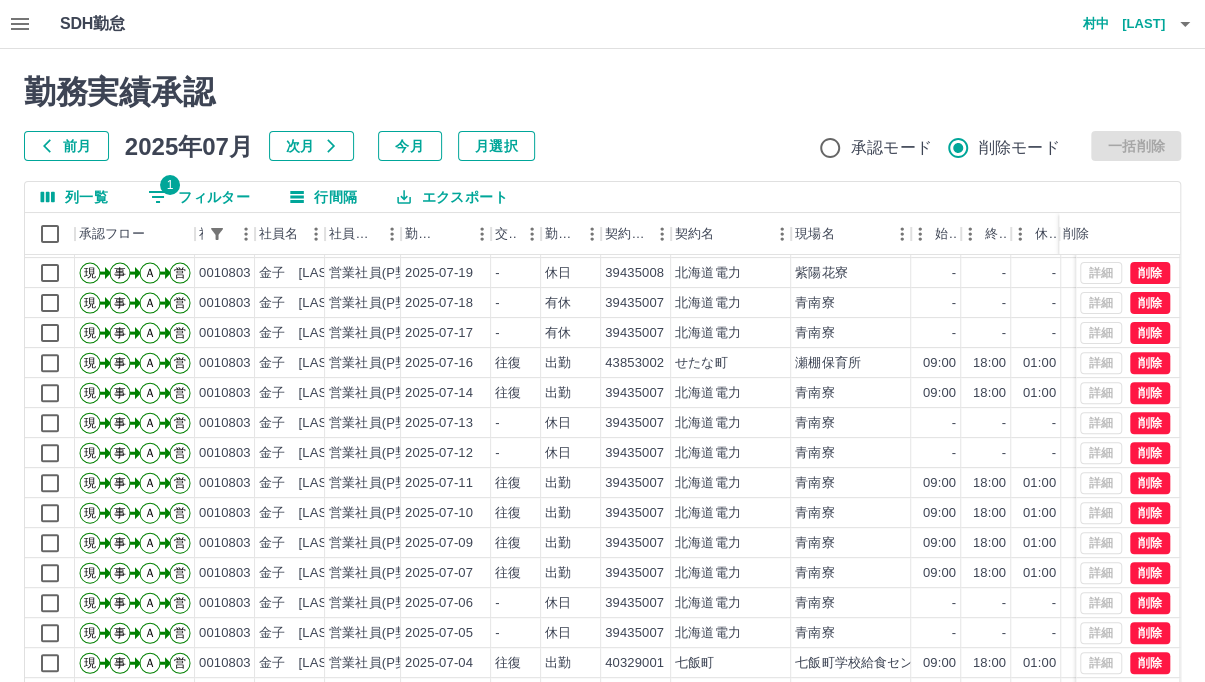 click on "1 フィルター" at bounding box center [199, 197] 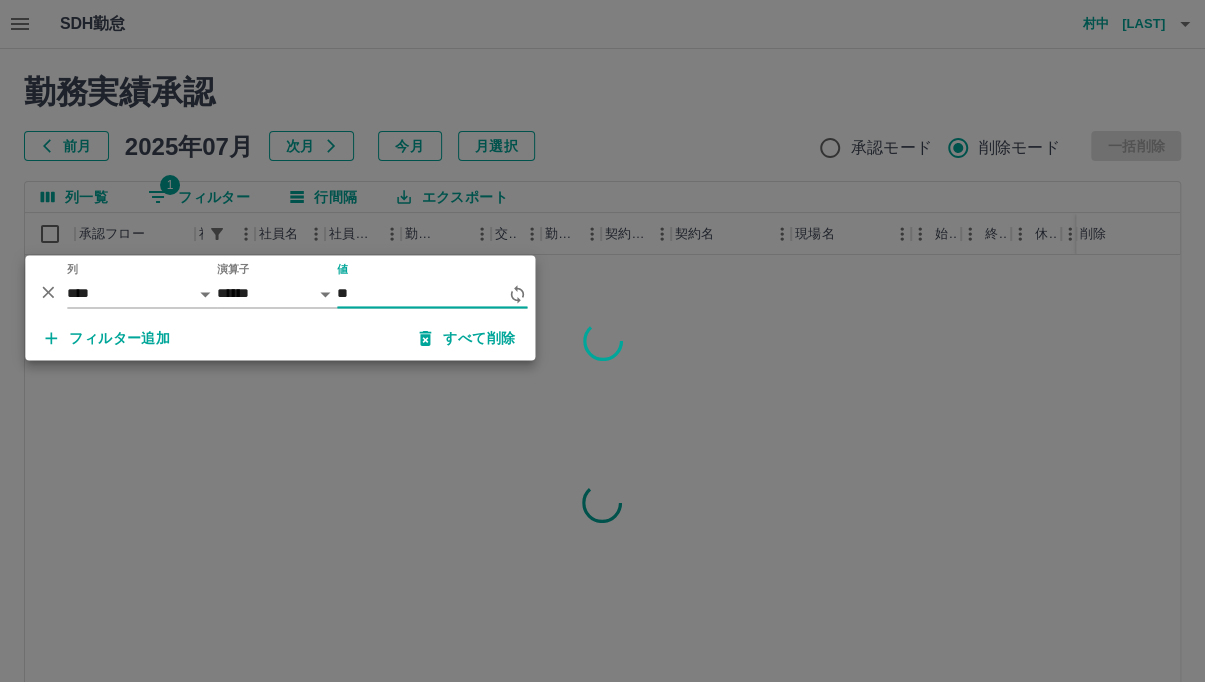 scroll, scrollTop: 0, scrollLeft: 0, axis: both 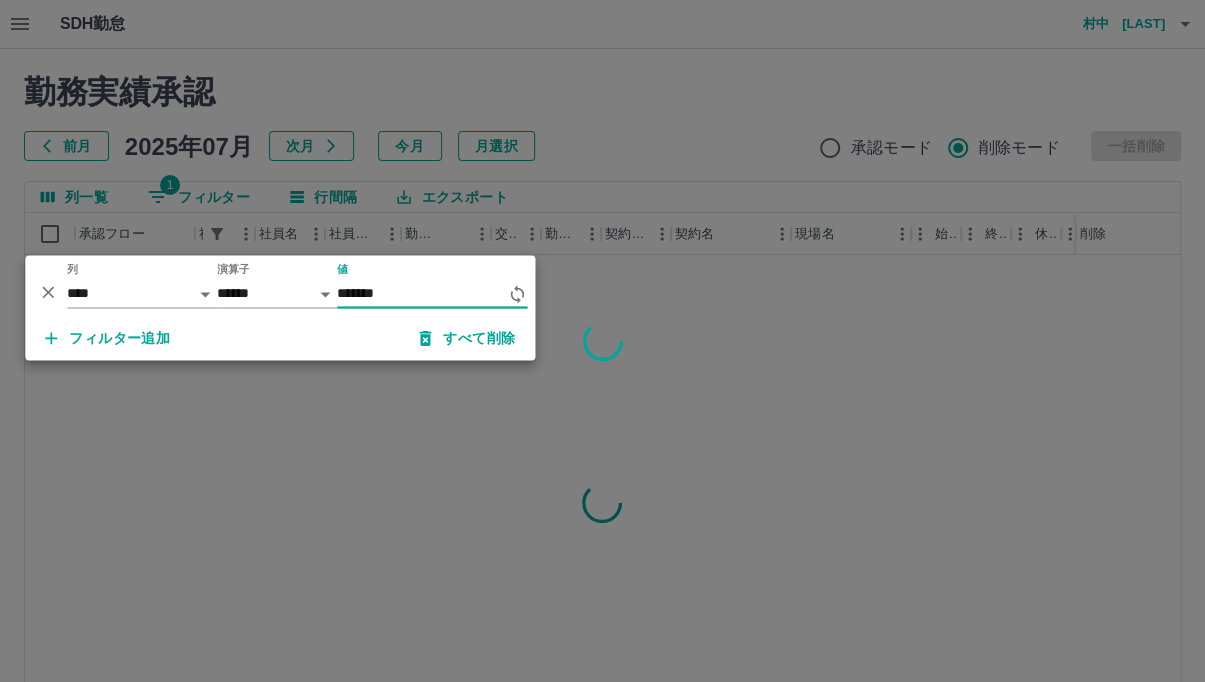 type on "*******" 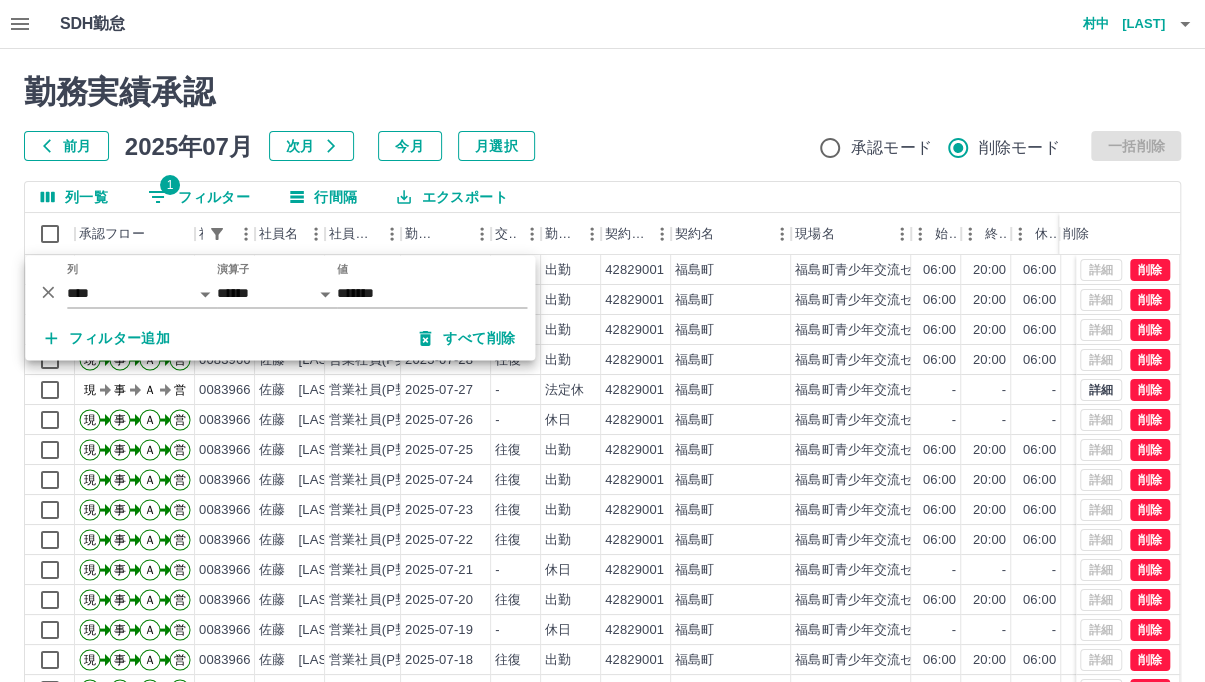 click on "勤務実績承認 前月 2025年07月 次月 今月 月選択 承認モード 削除モード 一括削除 列一覧 1 フィルター 行間隔 エクスポート 承認フロー 社員番号 社員名 社員区分 勤務日 交通費 勤務区分 契約コード 契約名 現場名 始業 終業 休憩 所定開始 所定終業 所定休憩 拘束 勤務 削除 現 事 Ａ 営 0083966 佐藤　留美子 営業社員(P契約) 2025-07-31 往復 出勤 42829001 福島町 福島町青少年交流センター　新潮学舎 06:00 20:00 06:00 06:00 20:00 06:00 14:00 08:00 現 事 Ａ 営 0083966 佐藤　留美子 営業社員(P契約) 2025-07-30 往復 出勤 42829001 福島町 福島町青少年交流センター　新潮学舎 06:00 20:00 06:00 06:00 20:00 06:00 14:00 08:00 現 事 Ａ 営 0083966 佐藤　留美子 営業社員(P契約) 2025-07-29 往復 出勤 42829001 福島町 福島町青少年交流センター　新潮学舎 06:00 20:00 06:00 06:00 20:00 06:00 14:00 08:00 現 事 Ａ 営 0083966 往復" at bounding box center [602, 447] 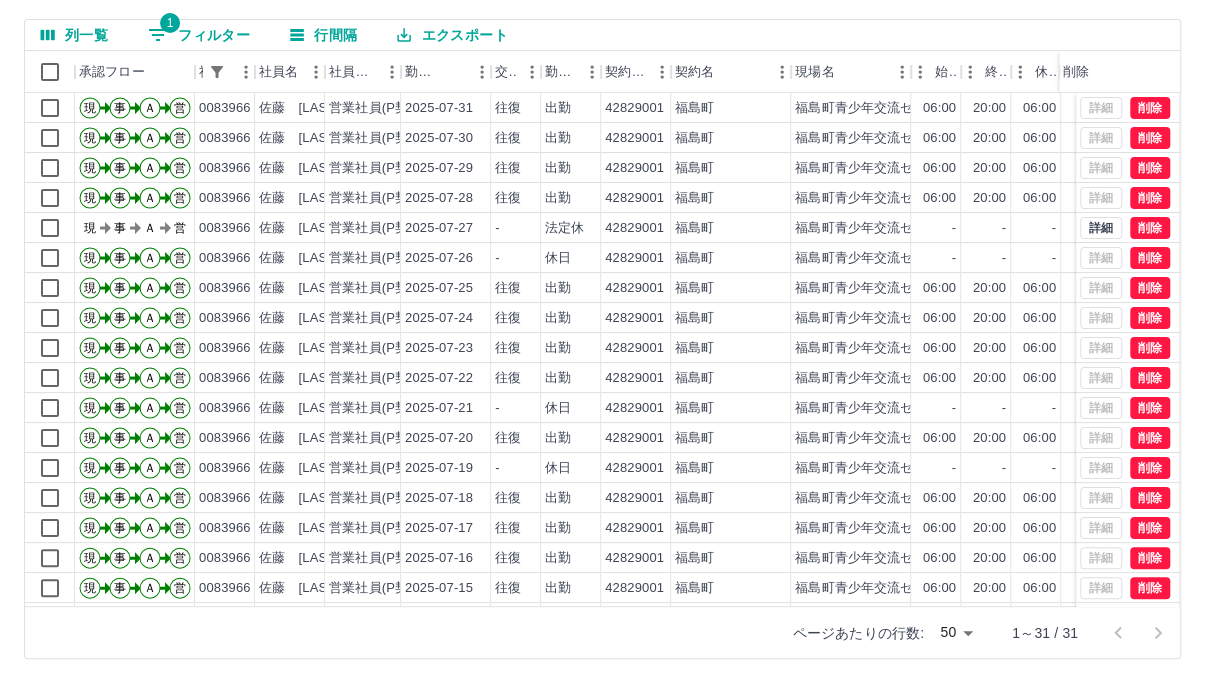 scroll, scrollTop: 163, scrollLeft: 0, axis: vertical 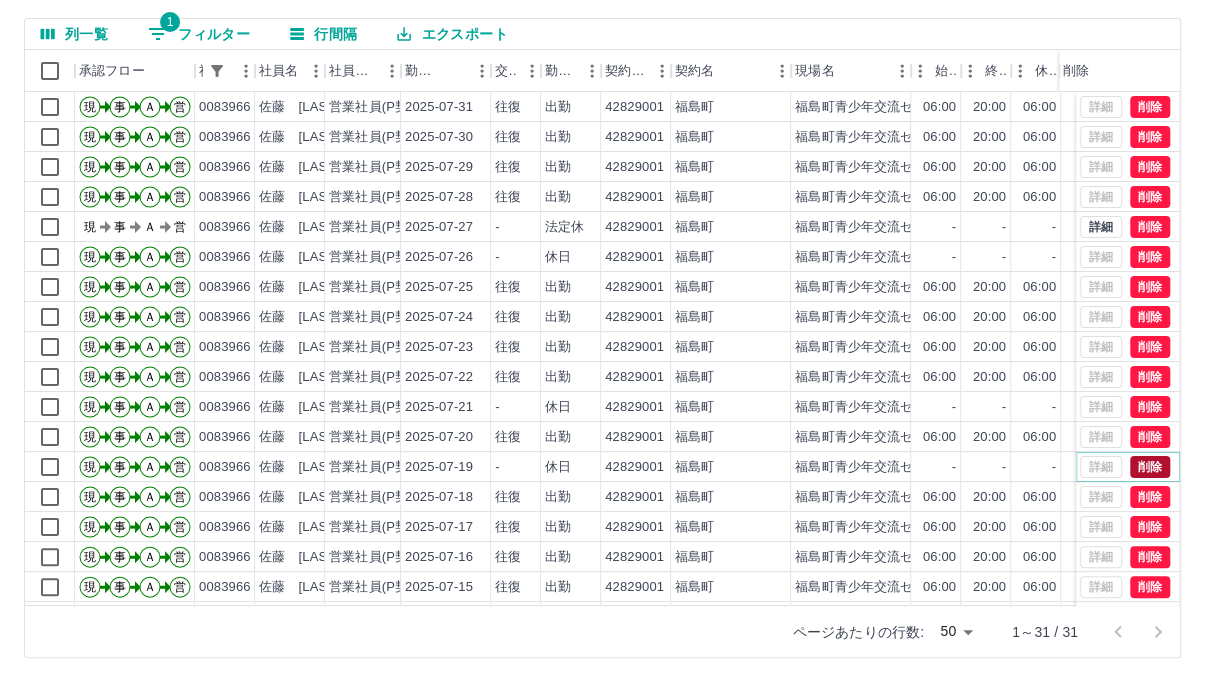 click on "削除" at bounding box center [1150, 467] 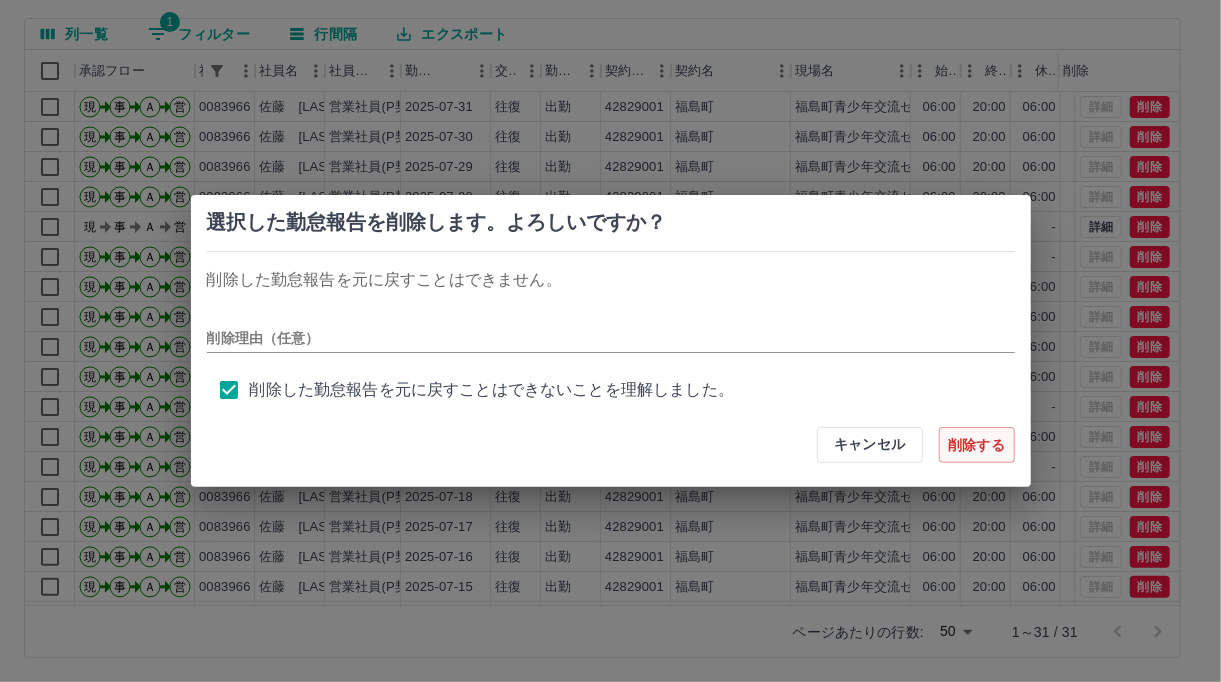 click on "削除する" at bounding box center [977, 445] 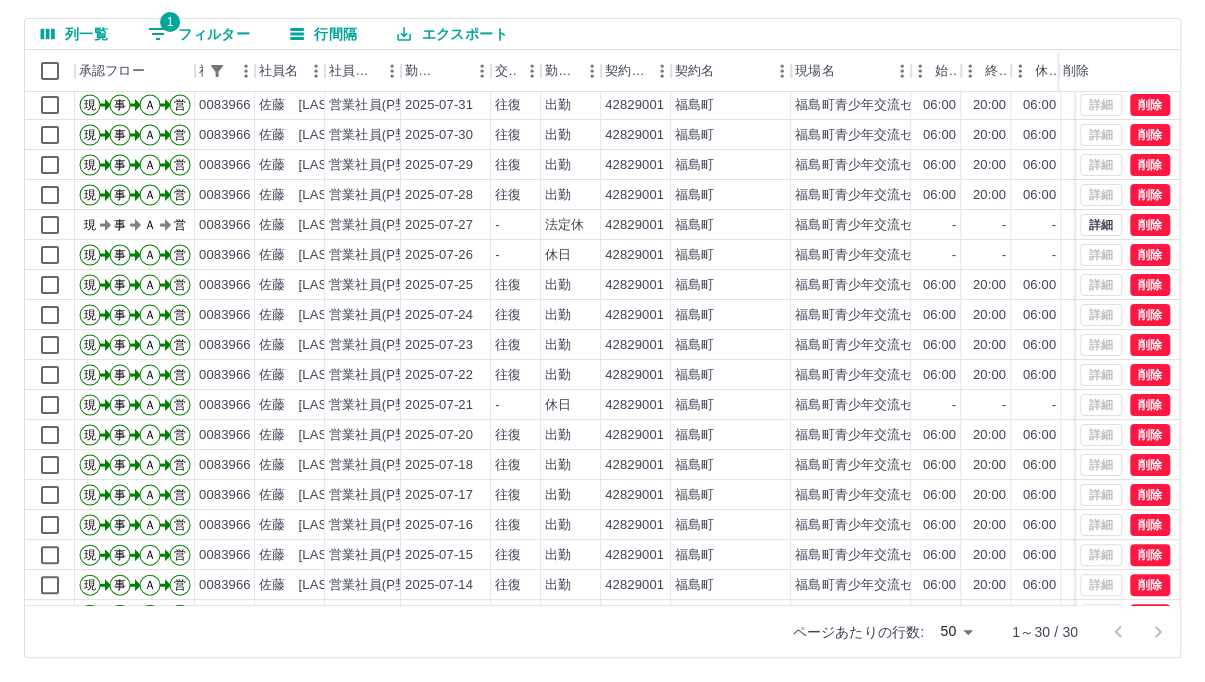 scroll, scrollTop: 0, scrollLeft: 0, axis: both 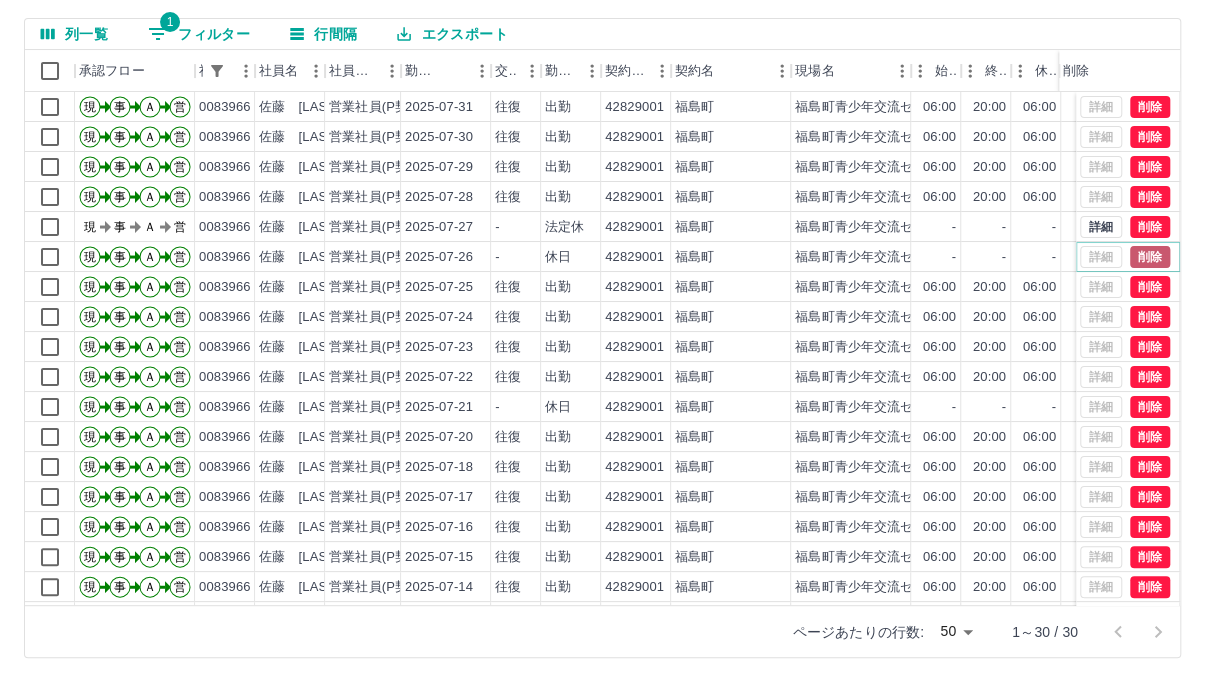 click on "削除" at bounding box center (1150, 257) 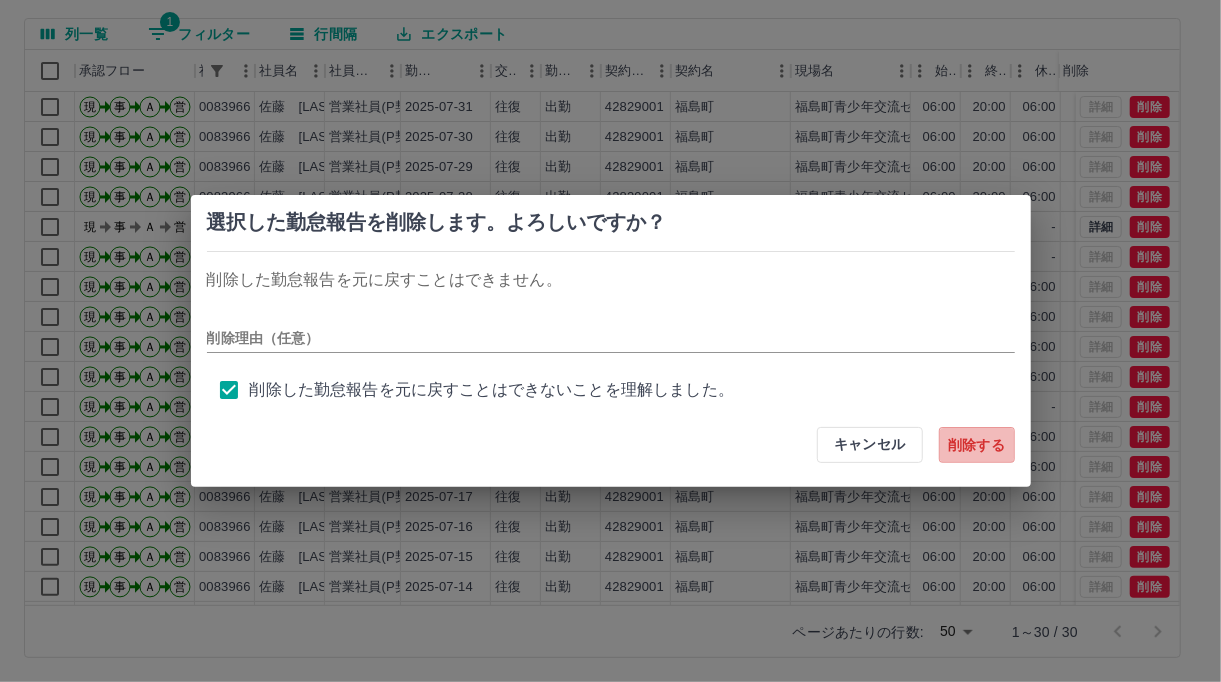 click on "削除する" at bounding box center (977, 445) 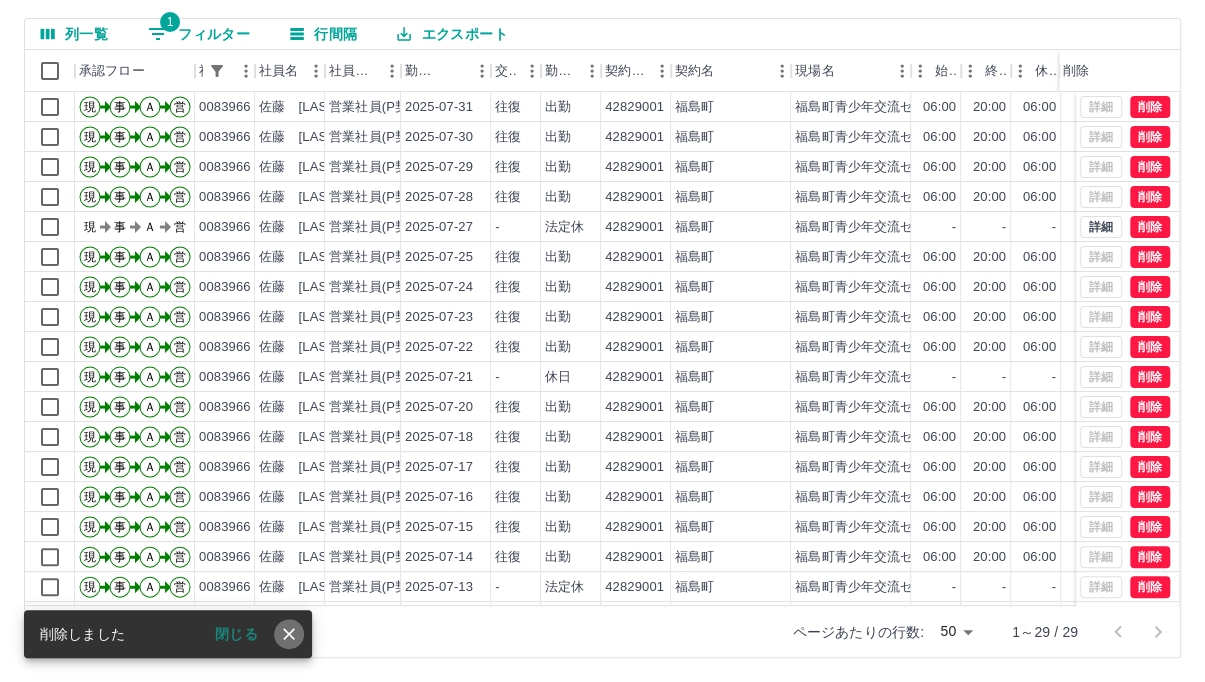 click 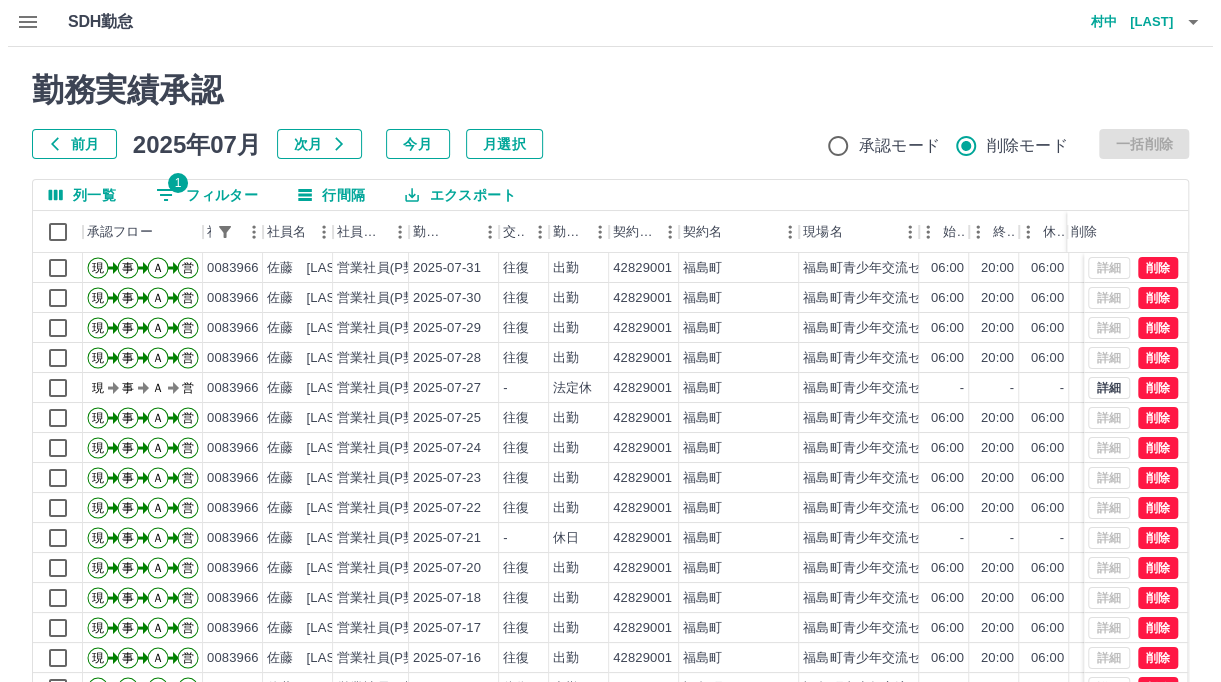 scroll, scrollTop: 0, scrollLeft: 0, axis: both 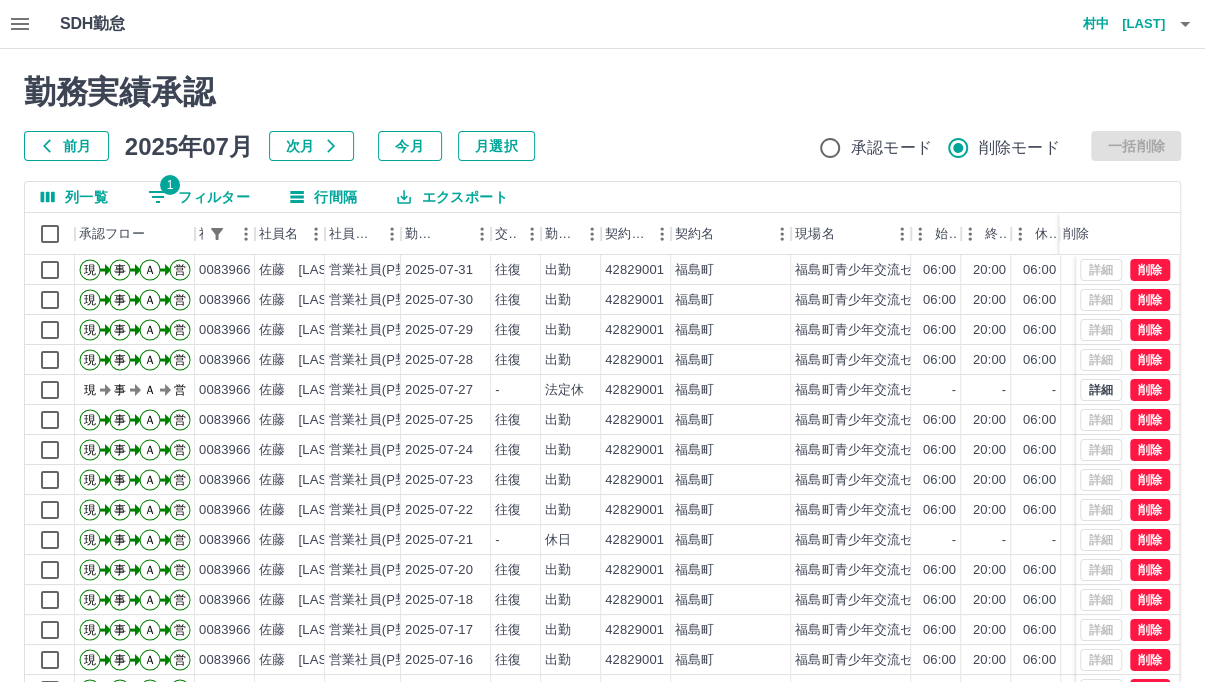 click 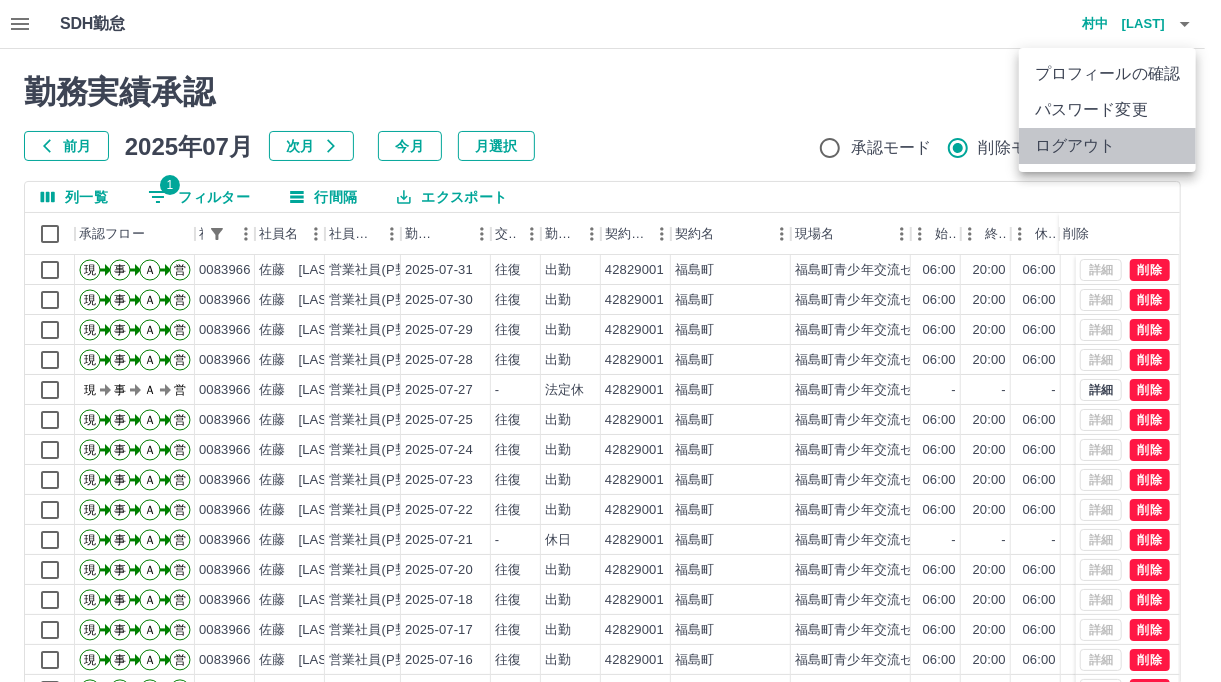 click on "ログアウト" at bounding box center [1107, 146] 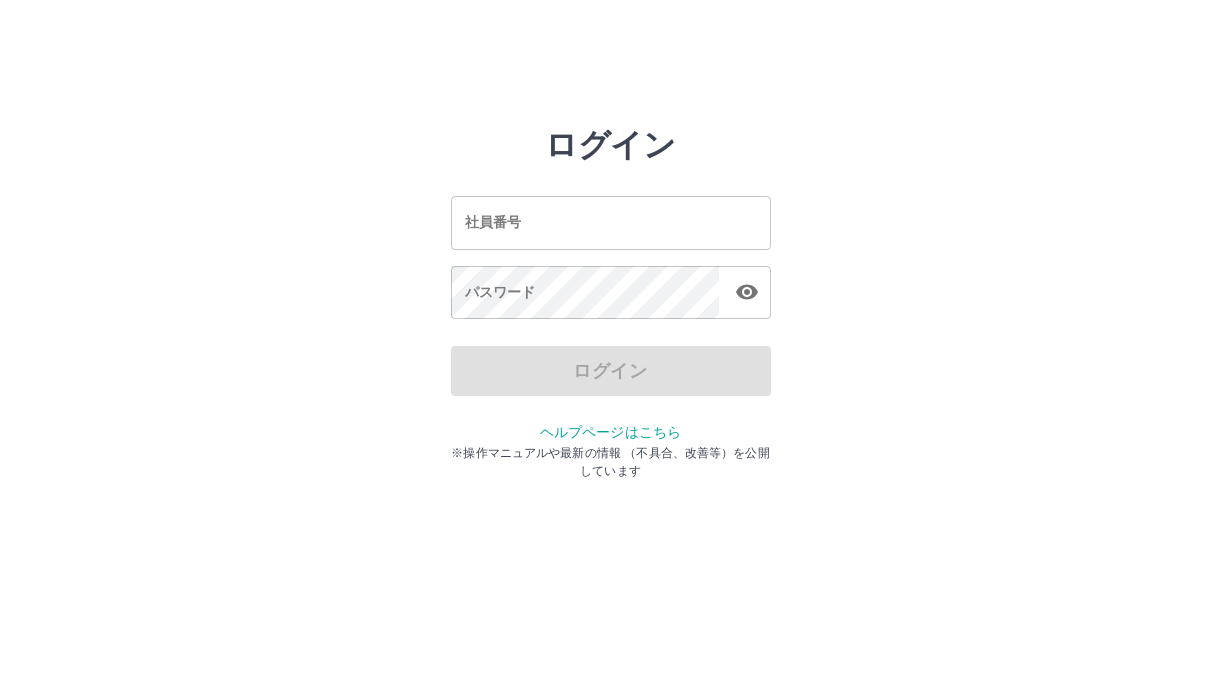 scroll, scrollTop: 0, scrollLeft: 0, axis: both 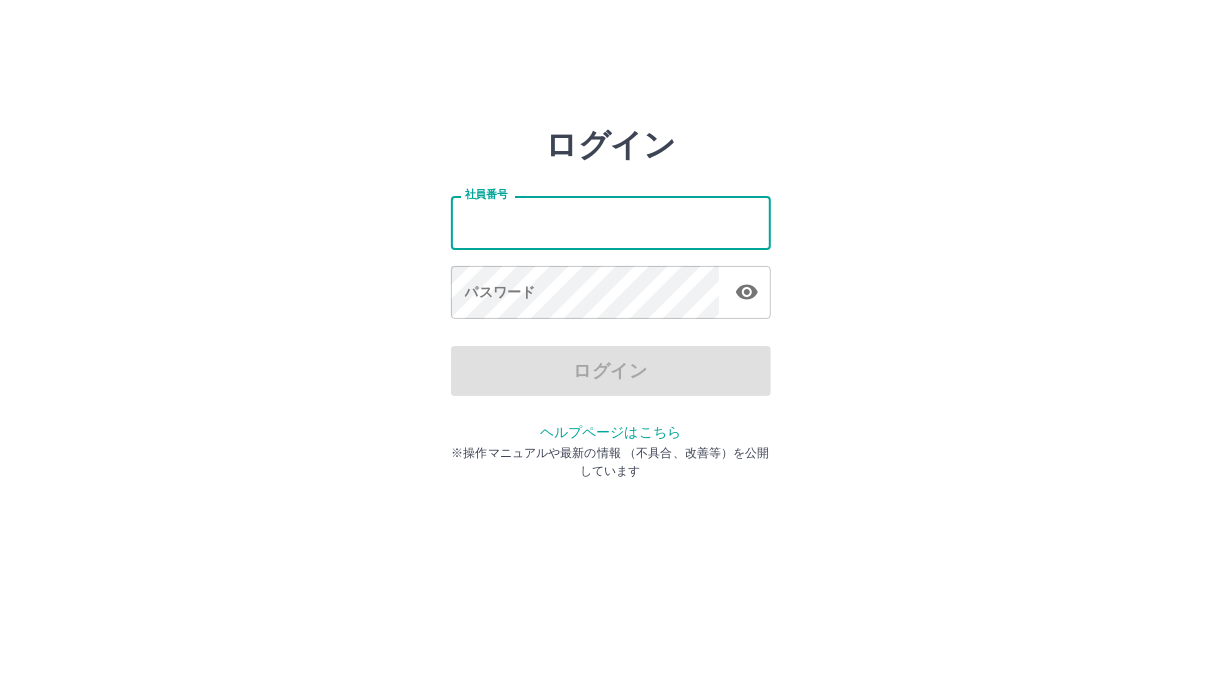 click on "社員番号" at bounding box center (611, 222) 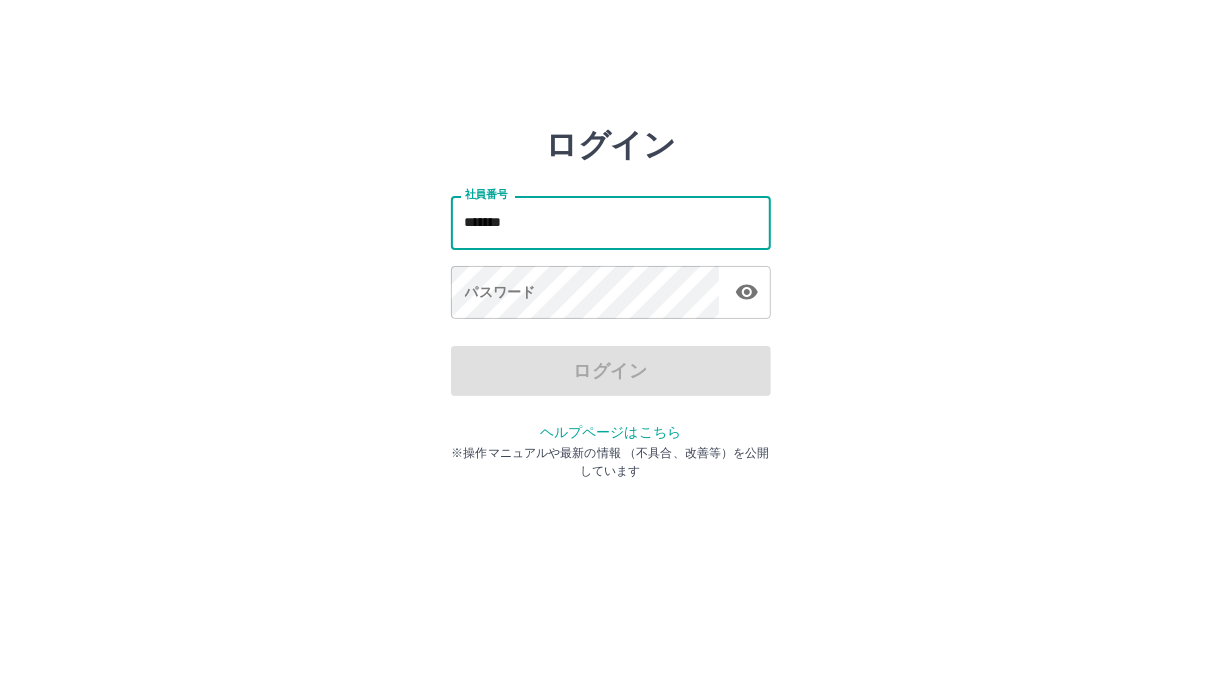 type on "*******" 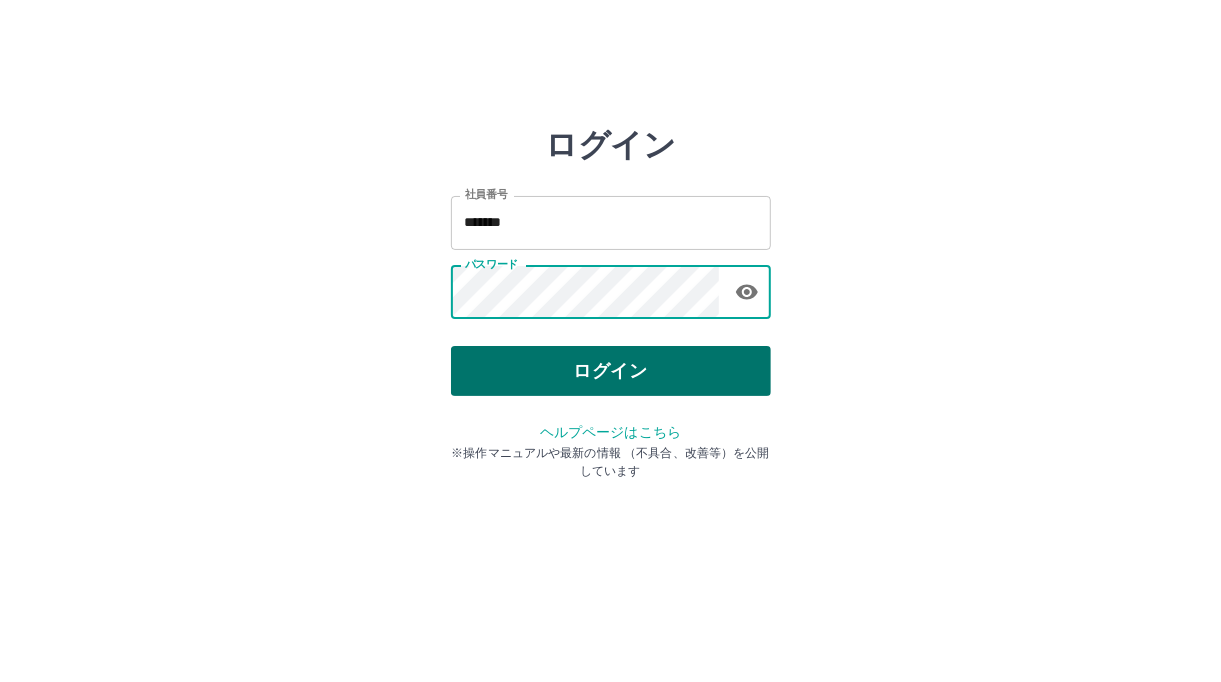 click on "ログイン" at bounding box center [611, 371] 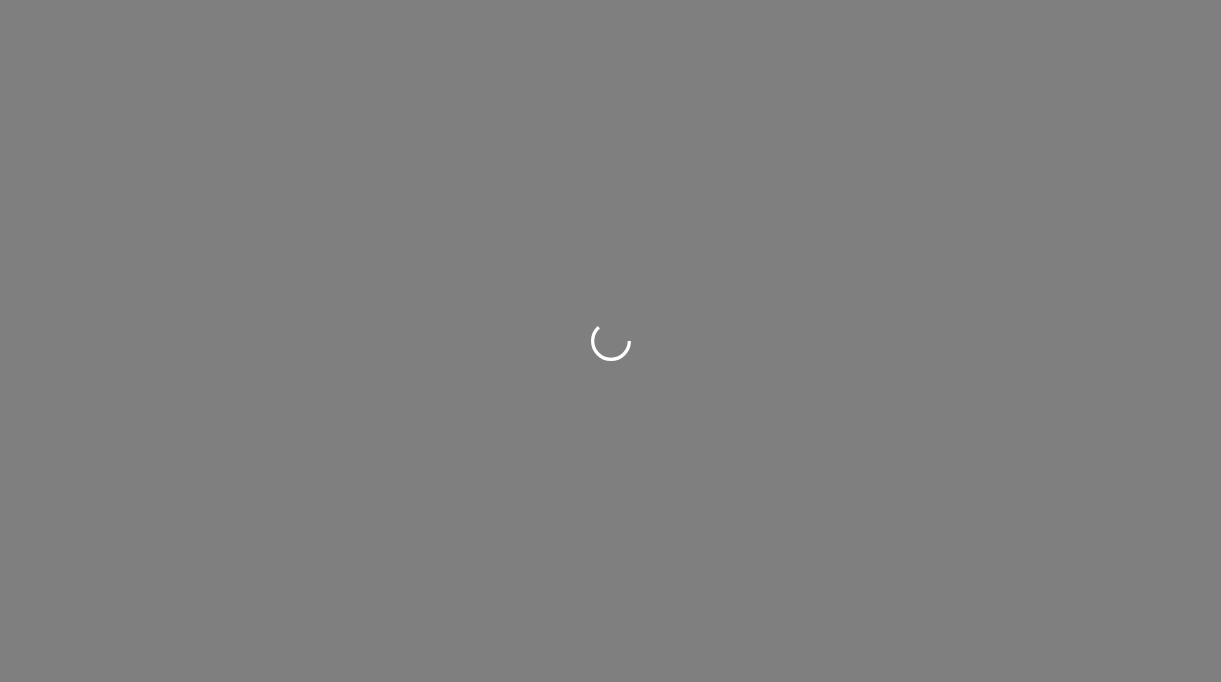 scroll, scrollTop: 0, scrollLeft: 0, axis: both 